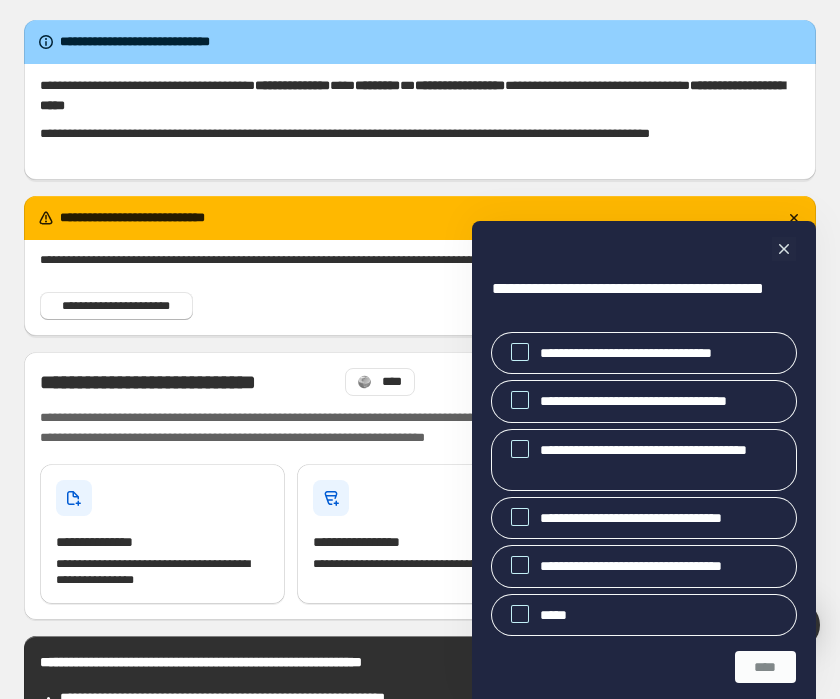 scroll, scrollTop: 0, scrollLeft: 0, axis: both 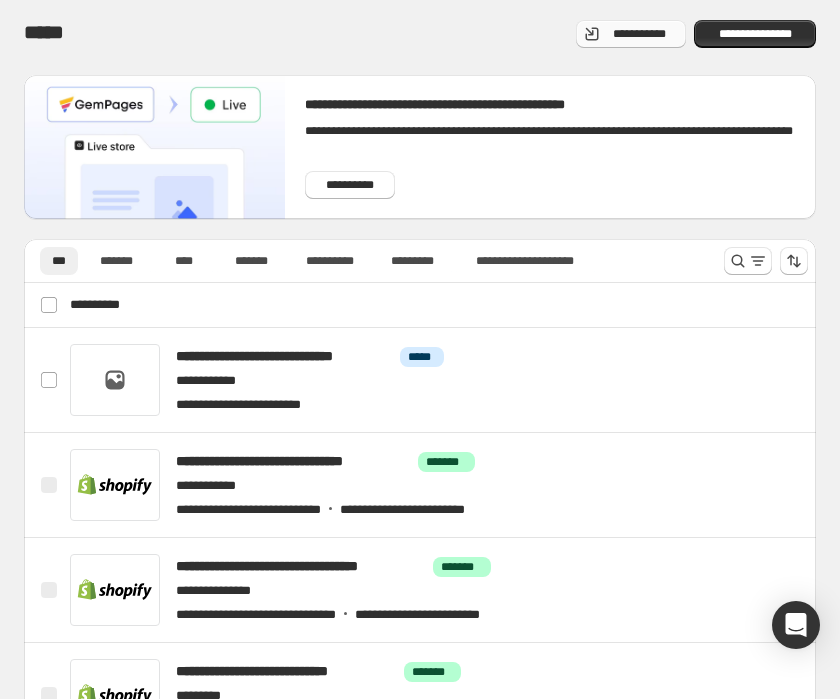 click on "**********" at bounding box center (631, 34) 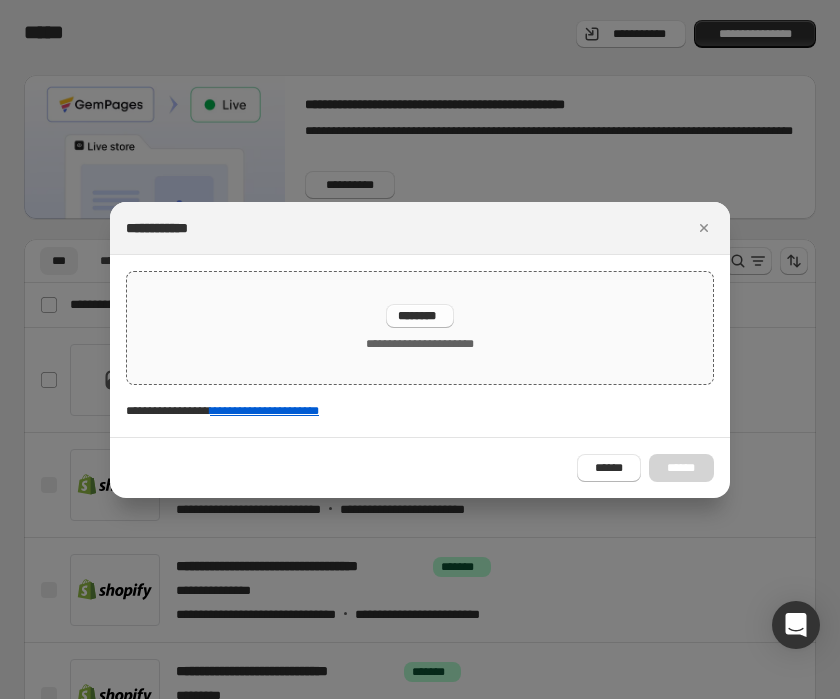 click on "********" at bounding box center (420, 316) 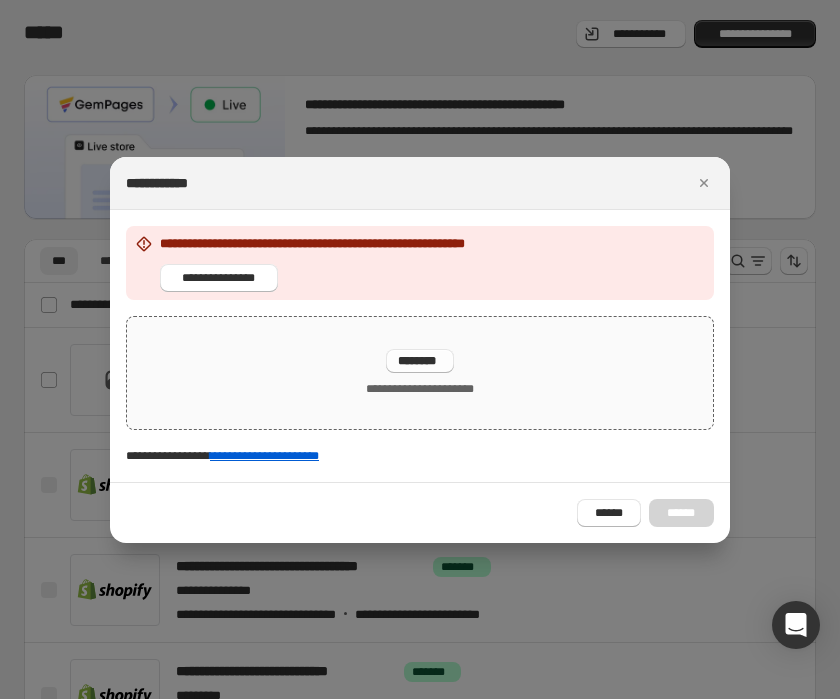click on "********" at bounding box center (420, 361) 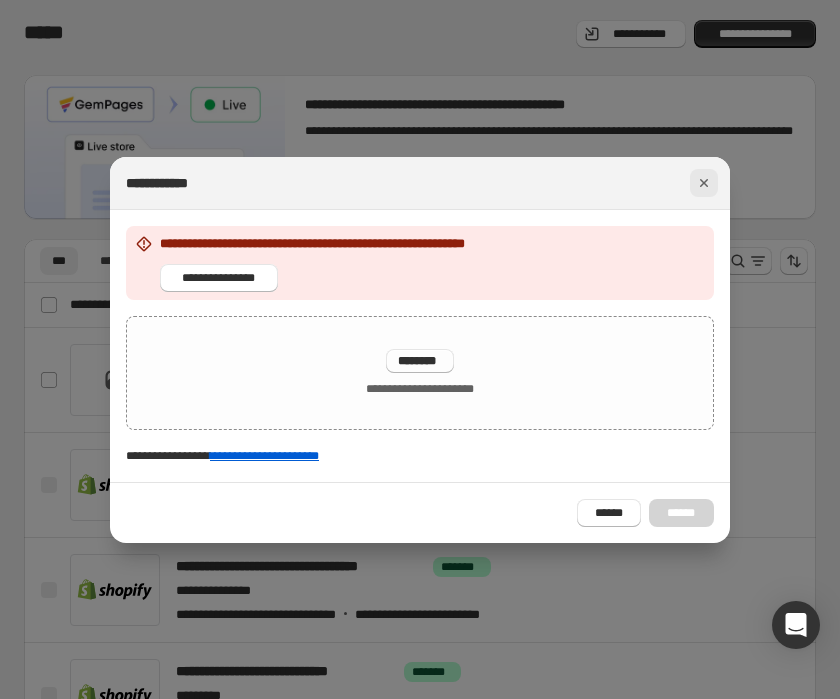click 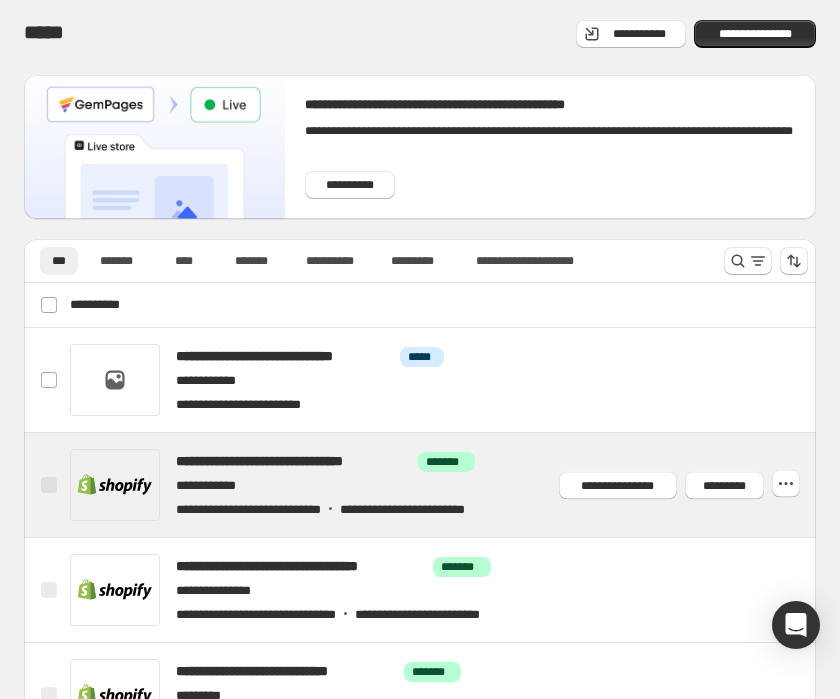 click on "**********" at bounding box center [49, 485] 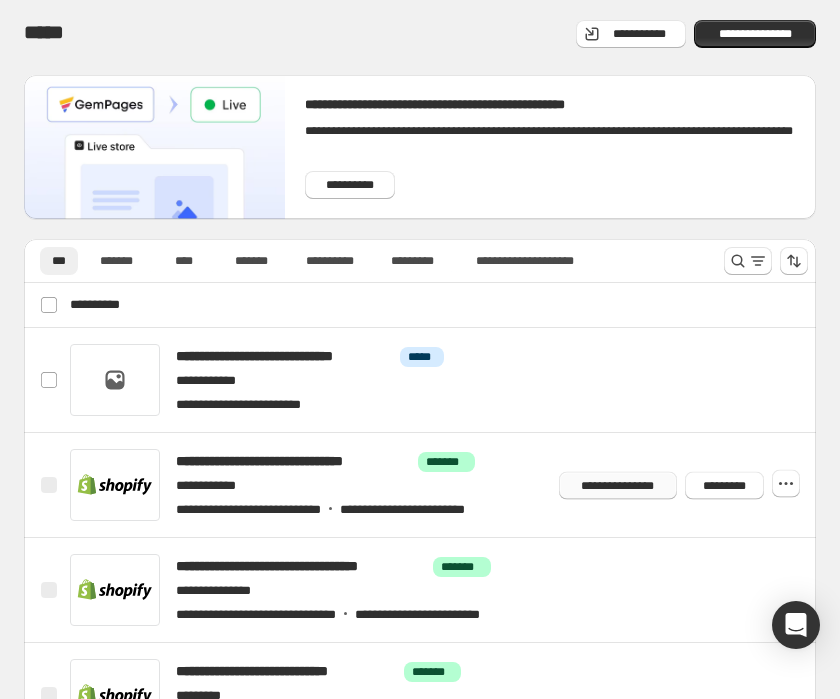 click on "**********" at bounding box center [618, 485] 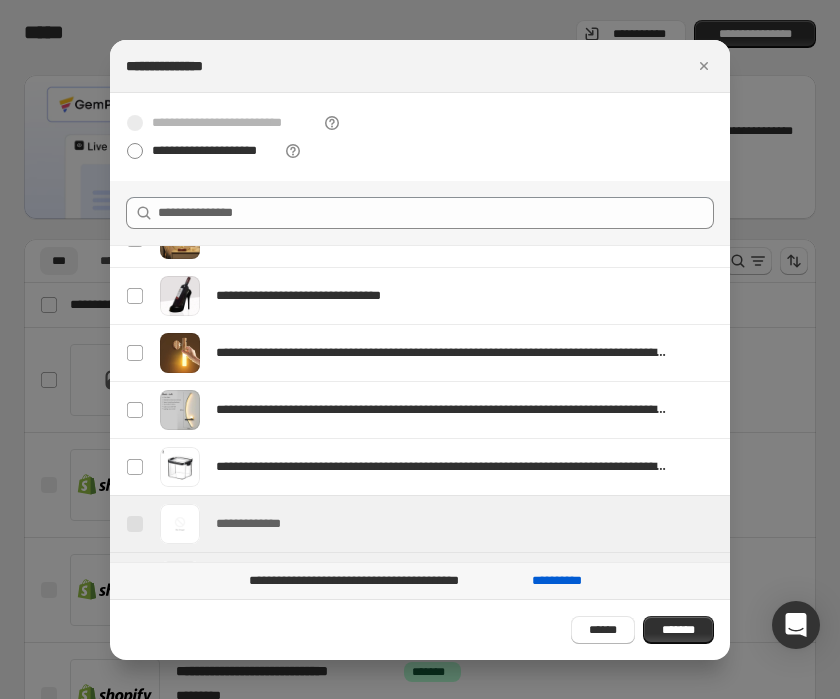 scroll, scrollTop: 213, scrollLeft: 0, axis: vertical 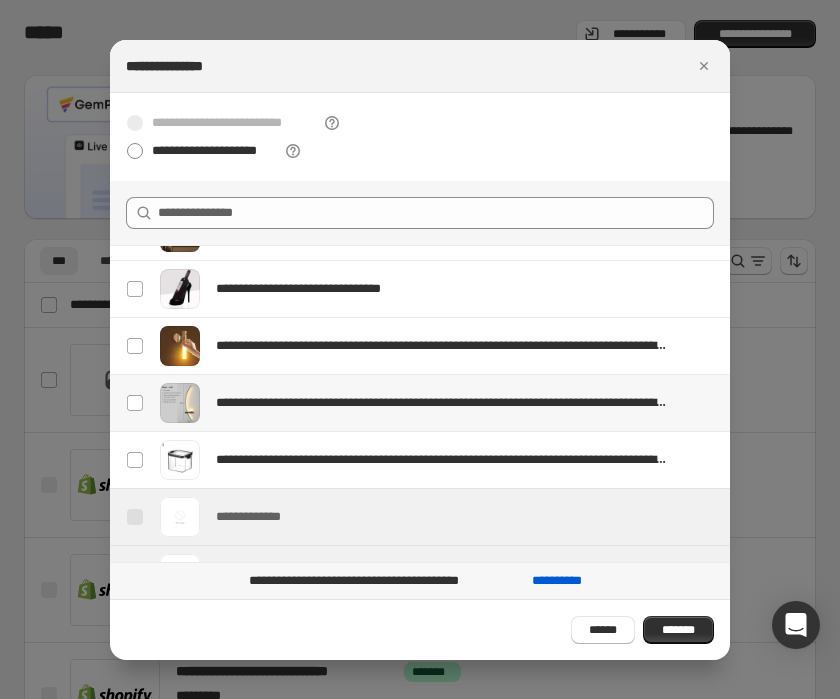 click on "**********" at bounding box center [132, 403] 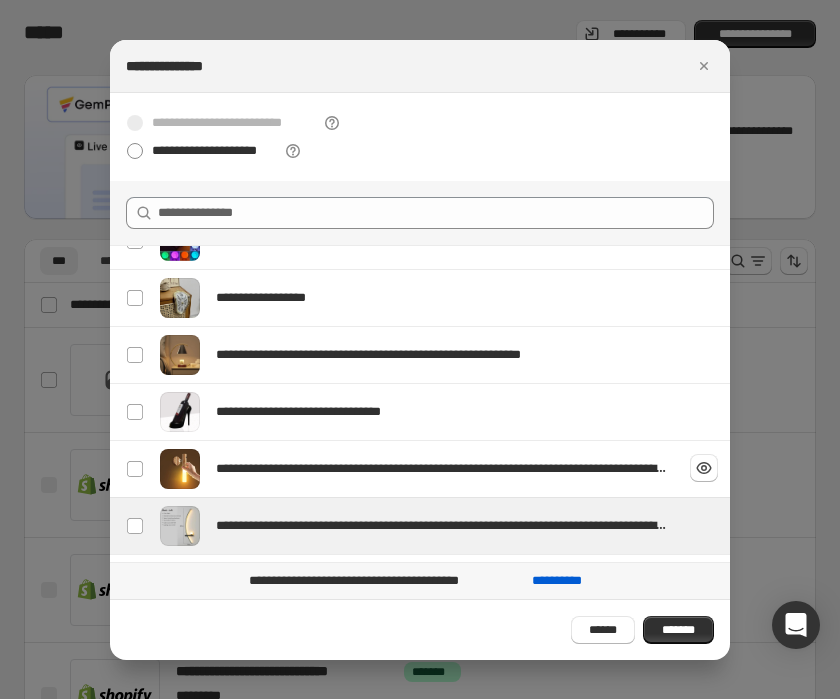 scroll, scrollTop: 23, scrollLeft: 0, axis: vertical 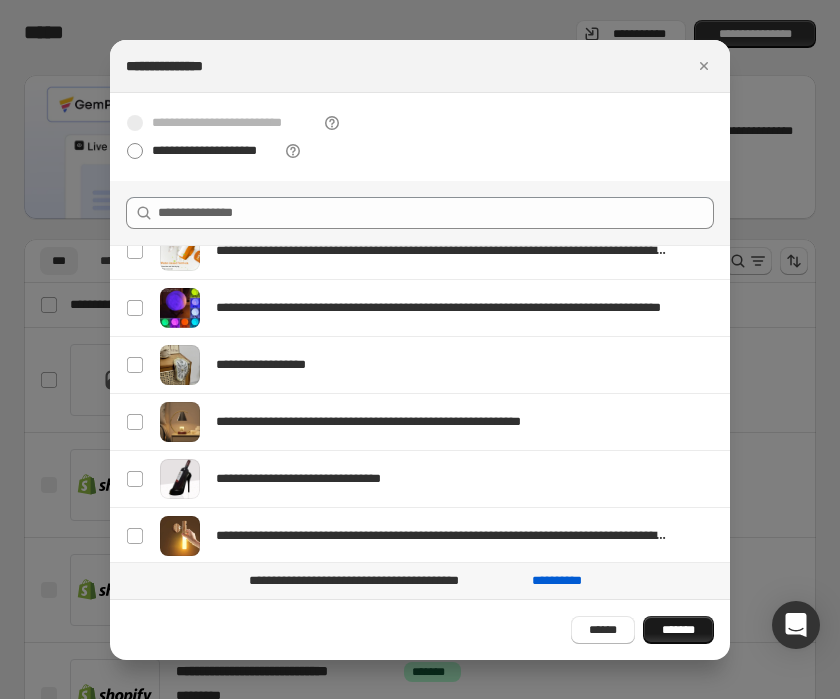 click on "*******" at bounding box center (678, 630) 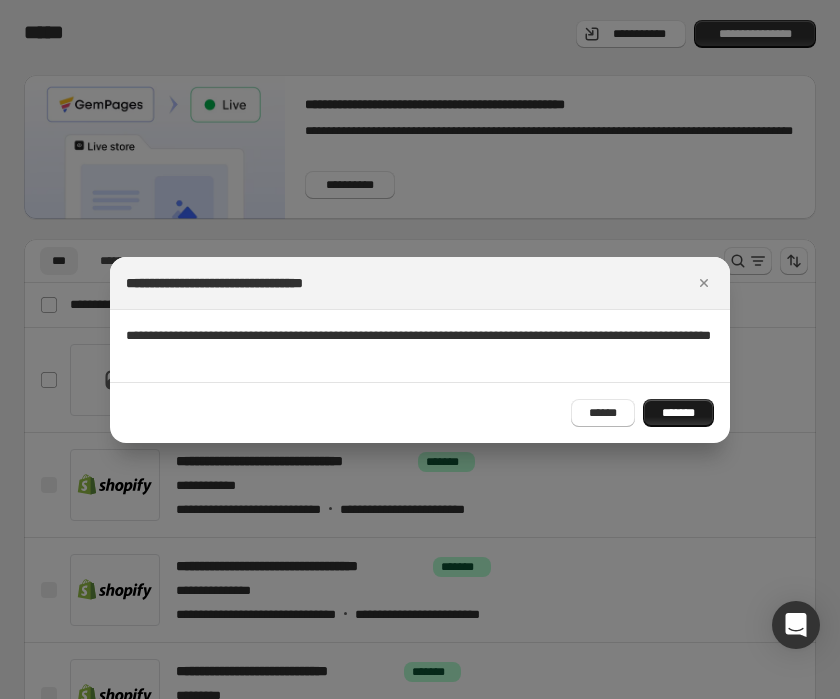 click on "*******" at bounding box center (678, 413) 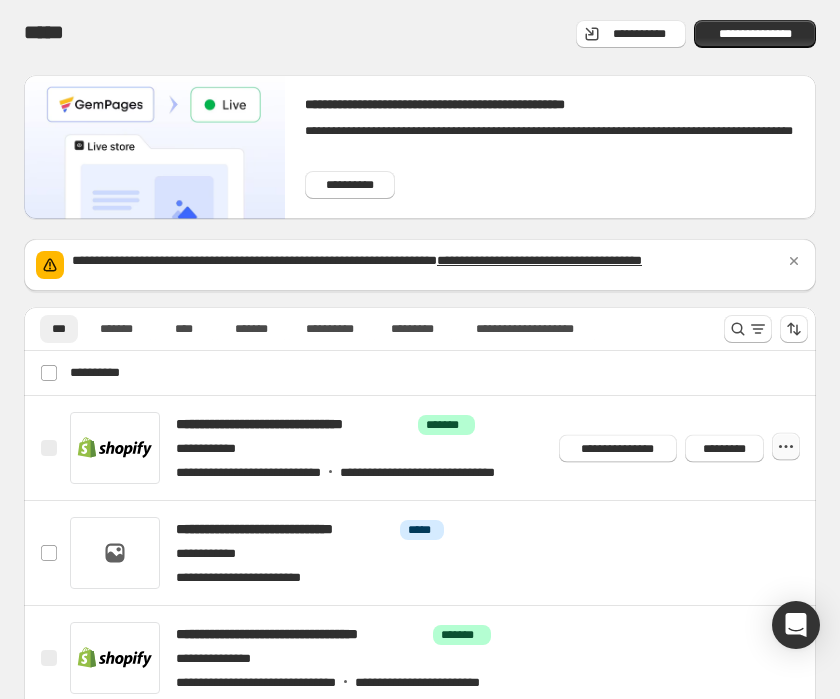 click 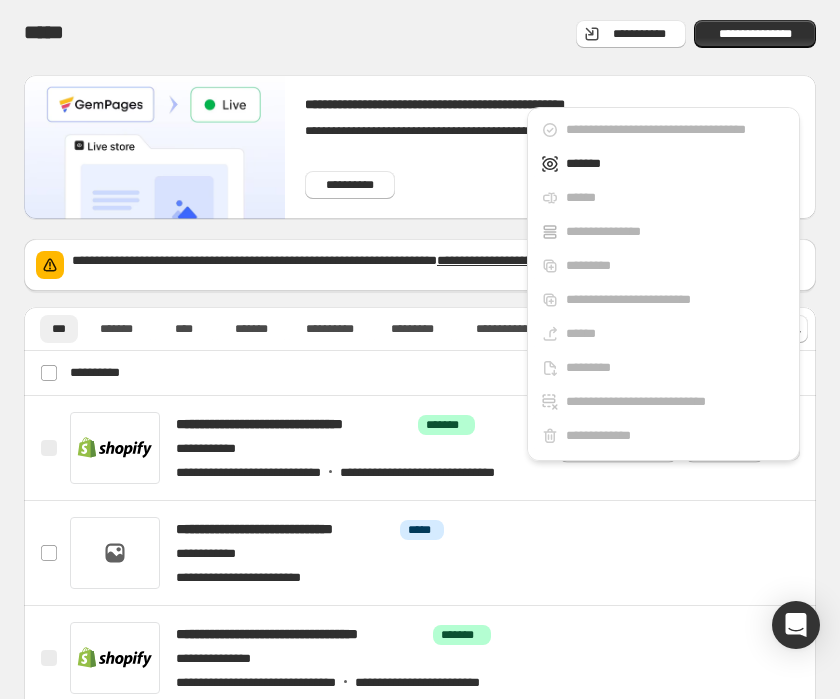 click on "**********" at bounding box center (420, 273) 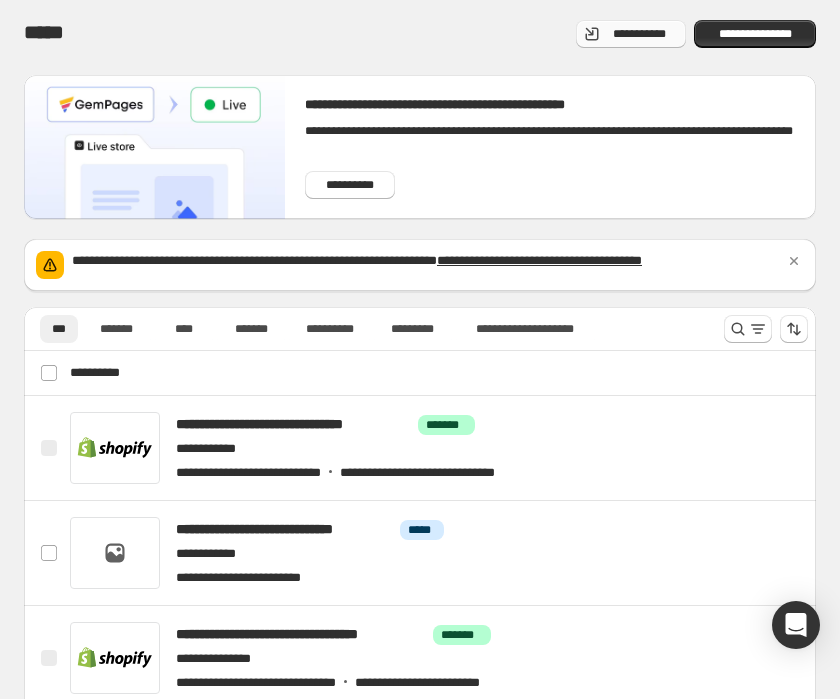 click on "**********" at bounding box center (631, 34) 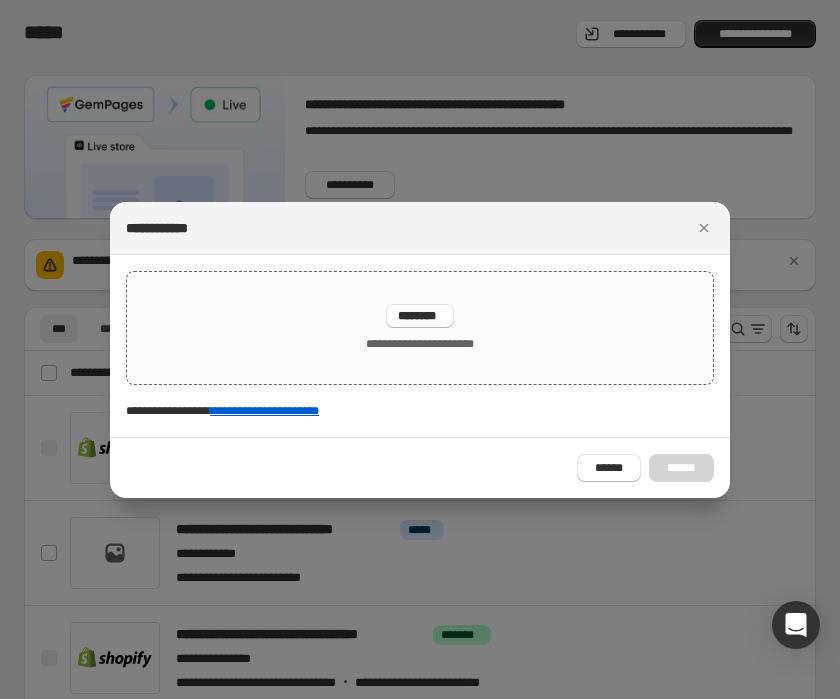 click on "********" at bounding box center [420, 316] 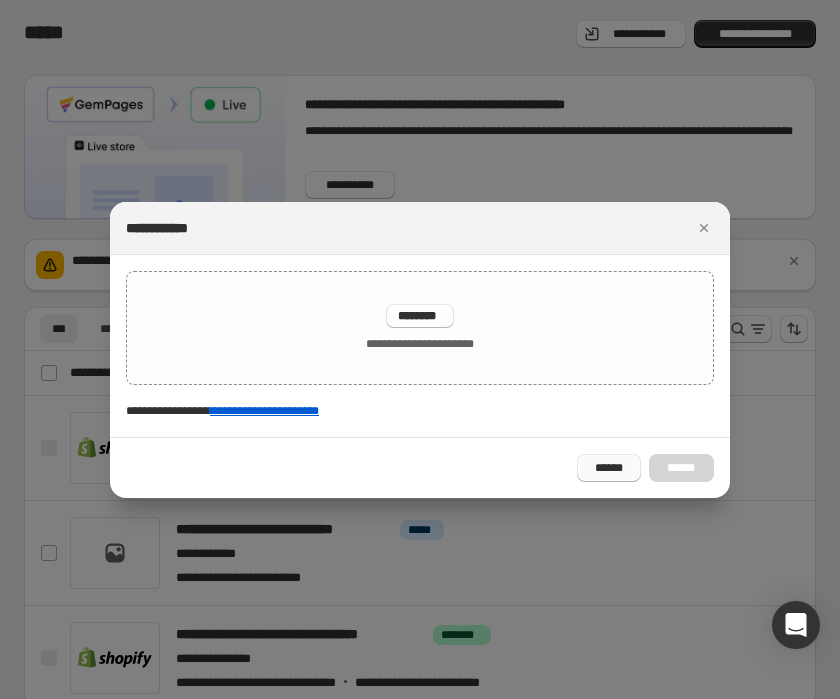 click on "******" at bounding box center (609, 468) 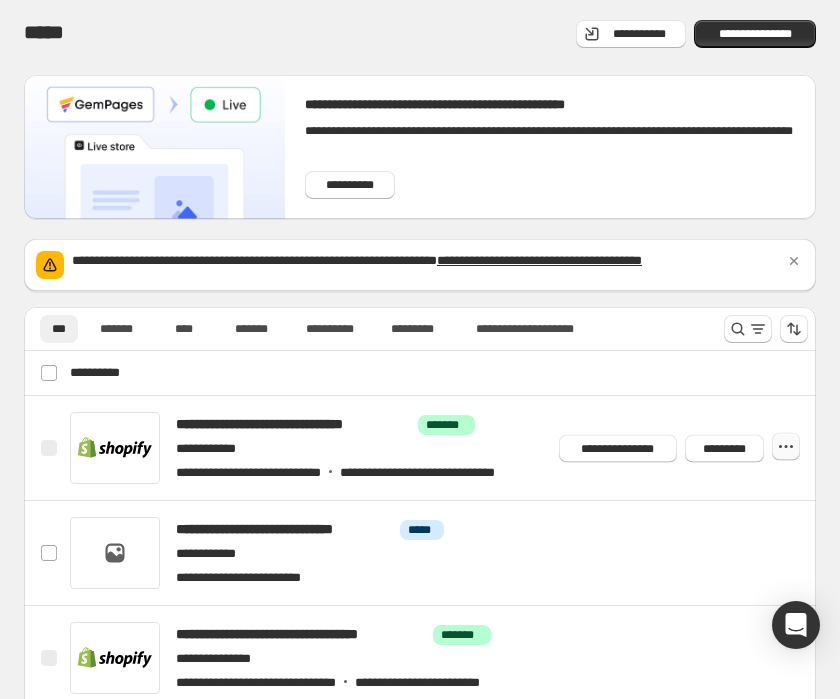 click 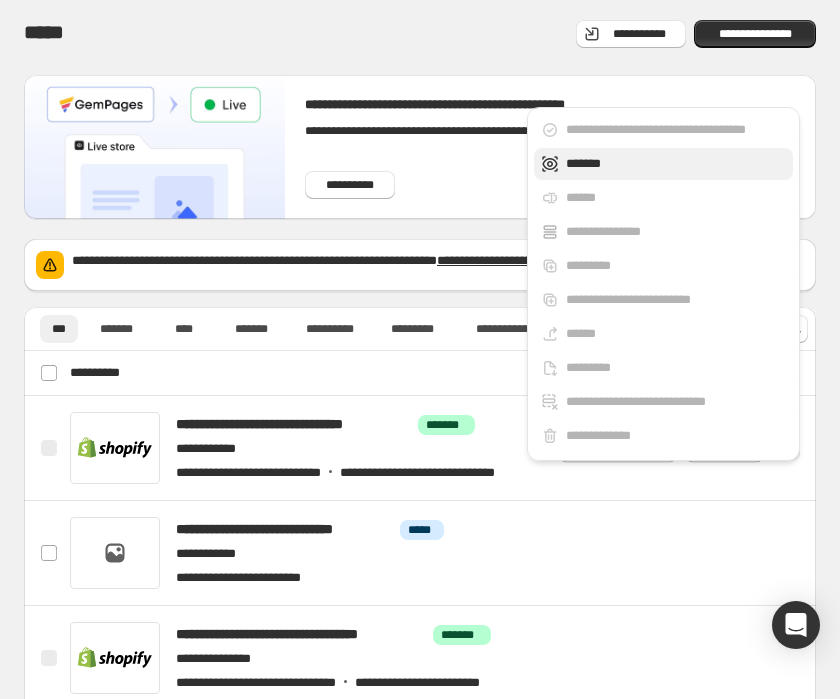 click on "*******" at bounding box center [676, 164] 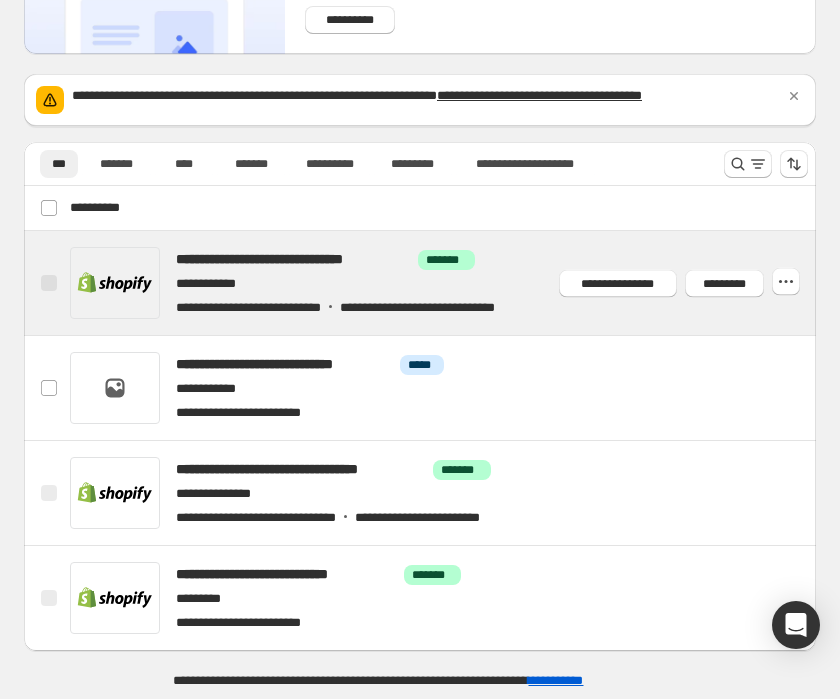 scroll, scrollTop: 192, scrollLeft: 0, axis: vertical 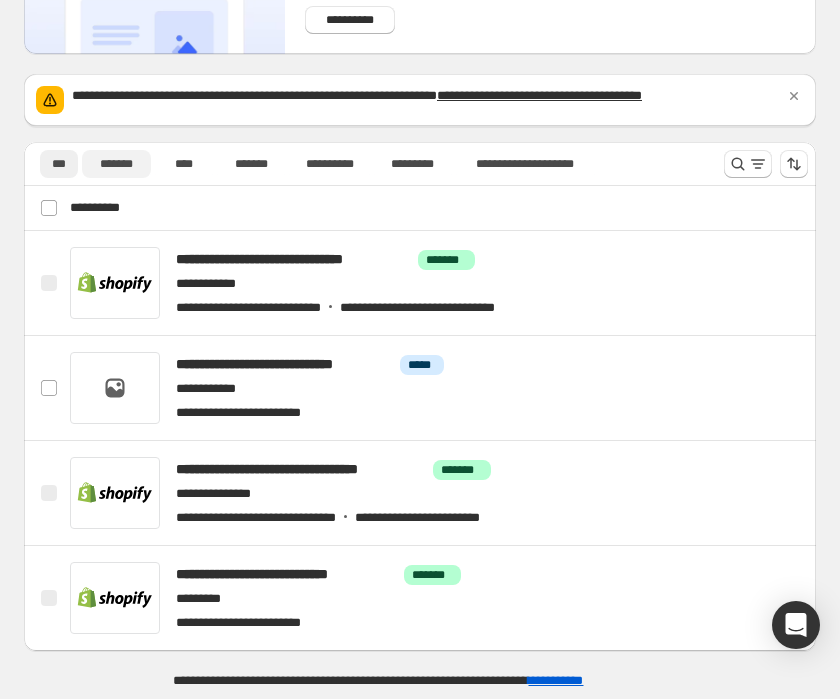 click on "*******" at bounding box center (116, 164) 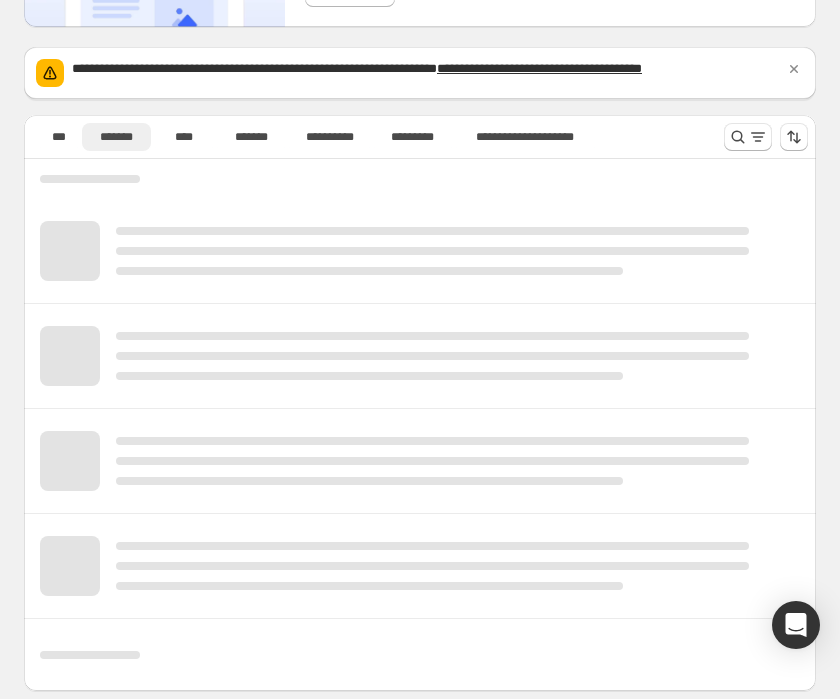 scroll, scrollTop: 0, scrollLeft: 0, axis: both 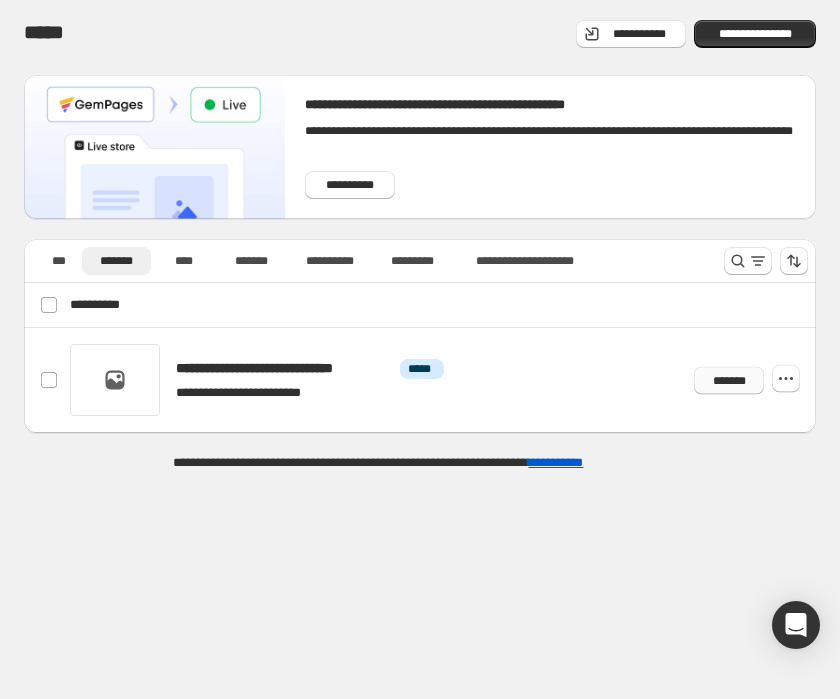 click on "*******" at bounding box center [729, 380] 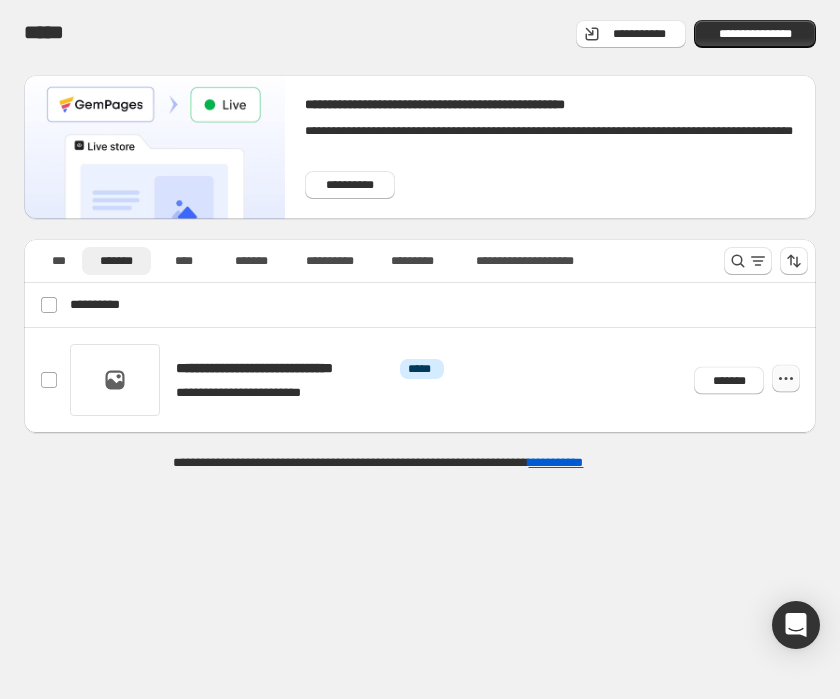 click 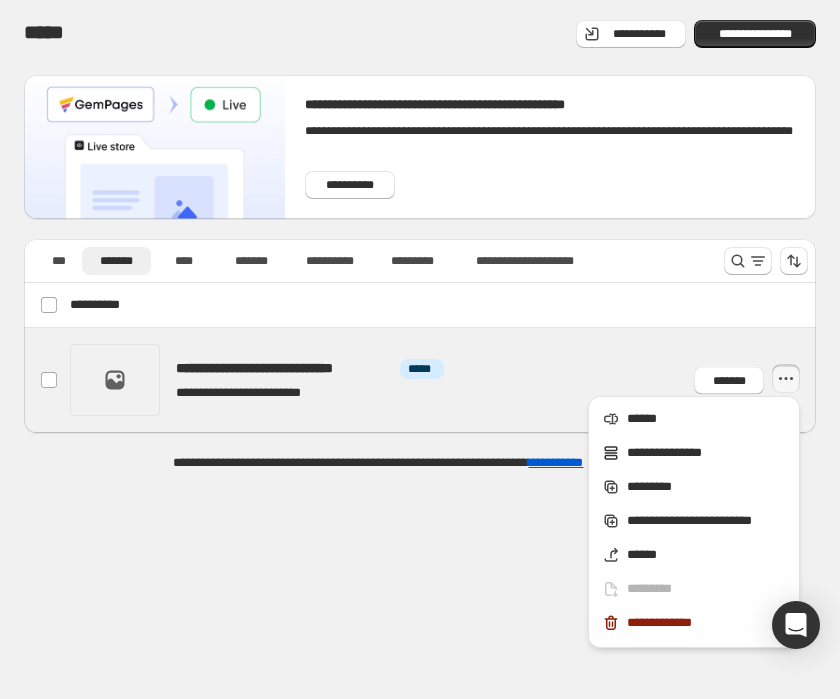 click at bounding box center (440, 380) 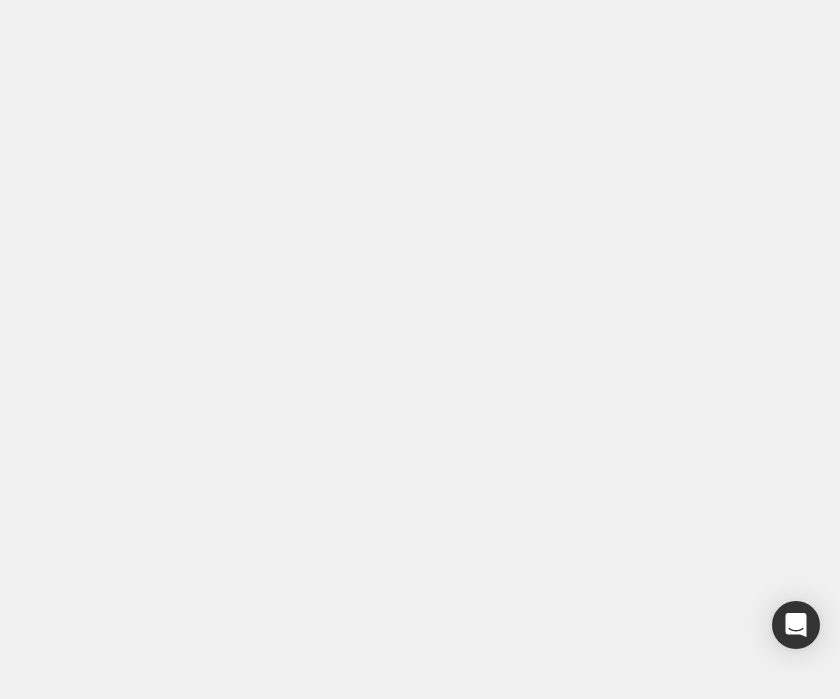 scroll, scrollTop: 0, scrollLeft: 0, axis: both 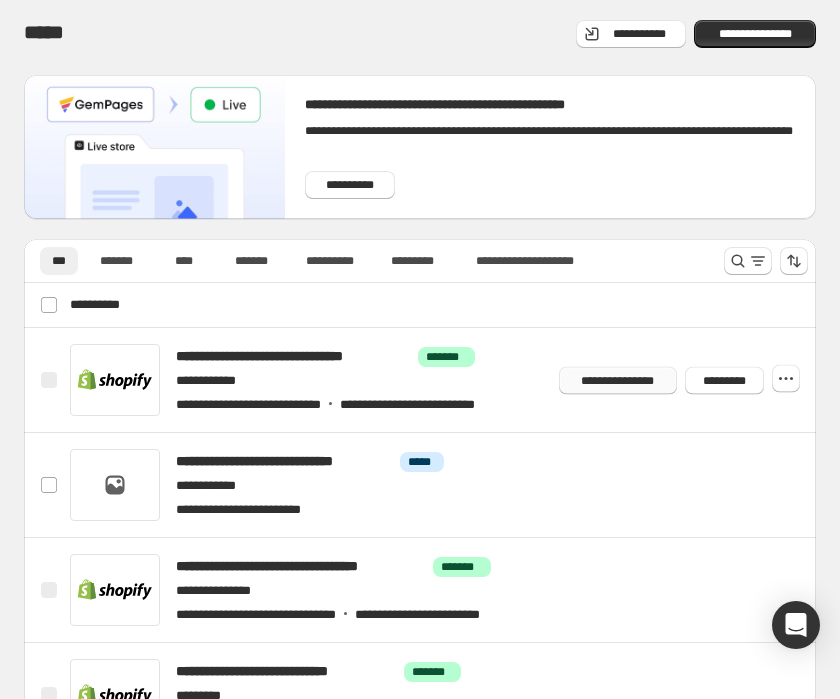 click on "**********" at bounding box center [618, 380] 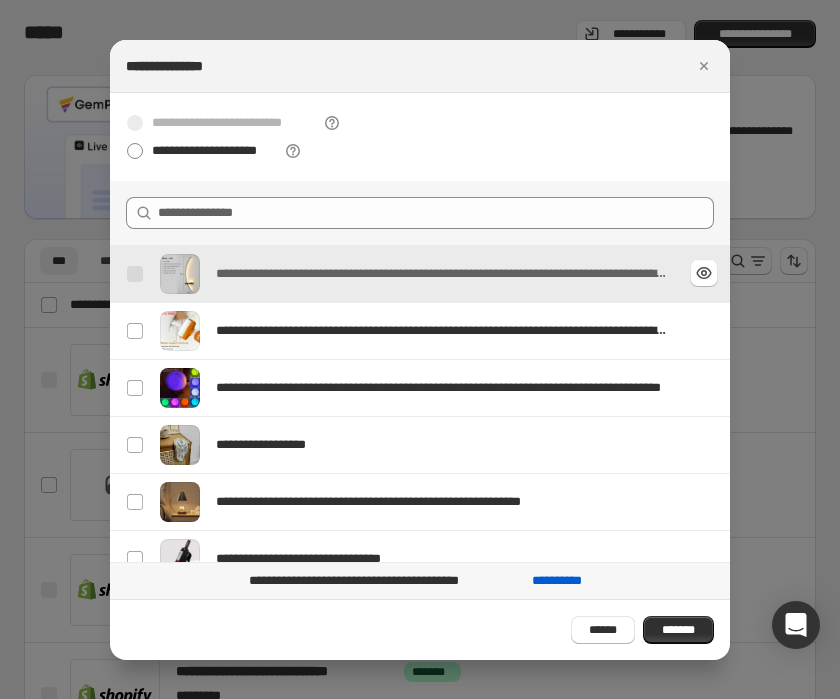 click on "**********" at bounding box center (413, 274) 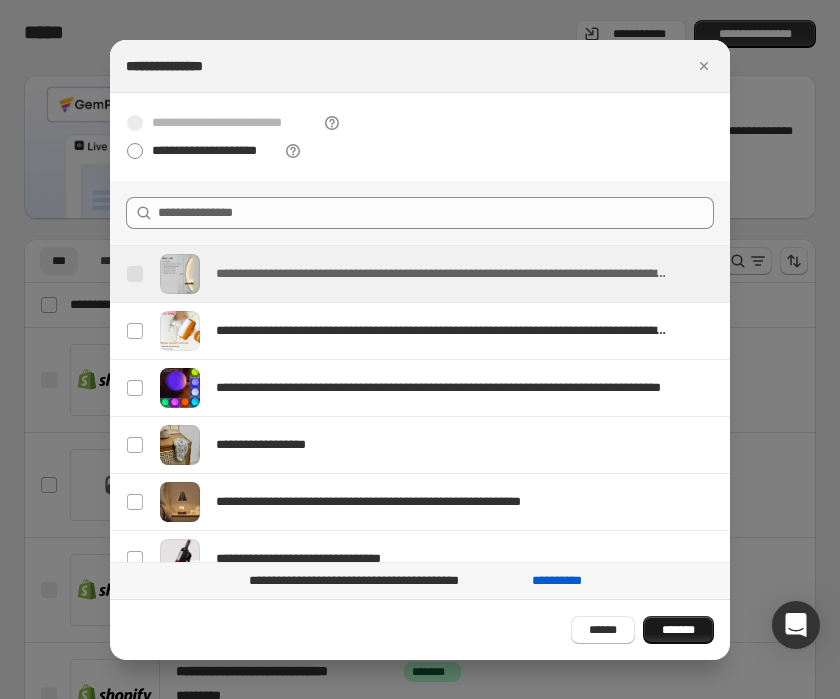 click on "*******" at bounding box center (678, 630) 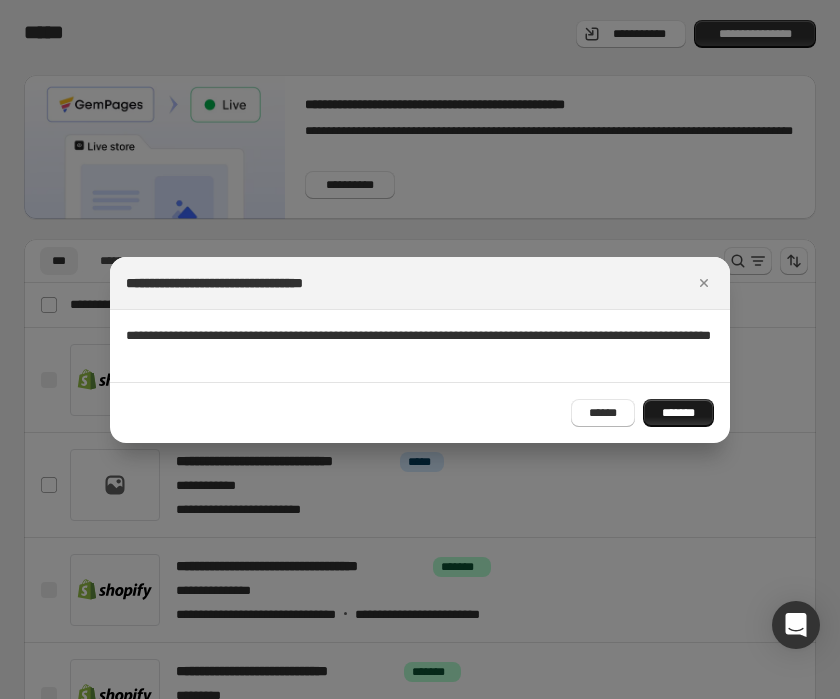 click on "*******" at bounding box center (678, 413) 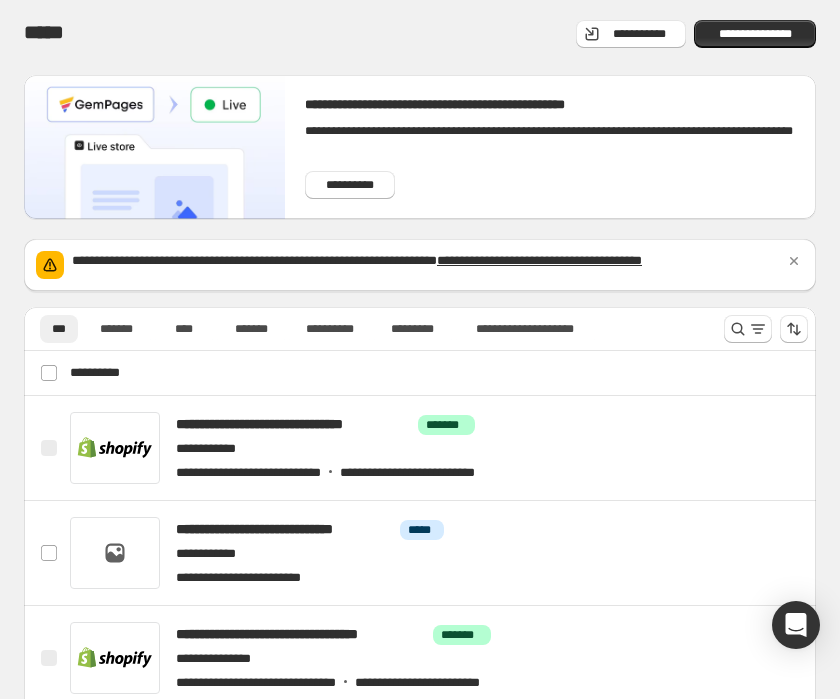 click on "**********" at bounding box center [437, 373] 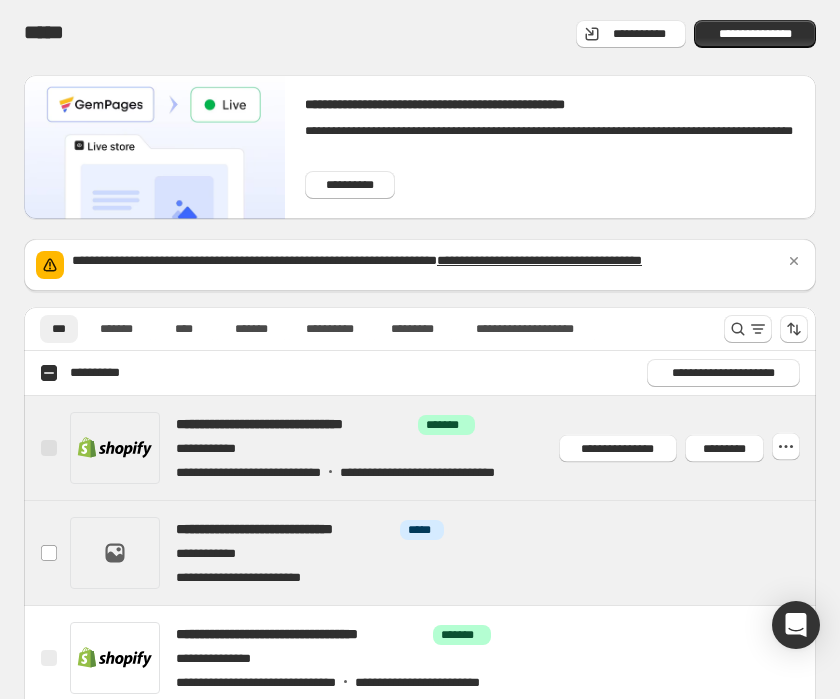 click at bounding box center [440, 448] 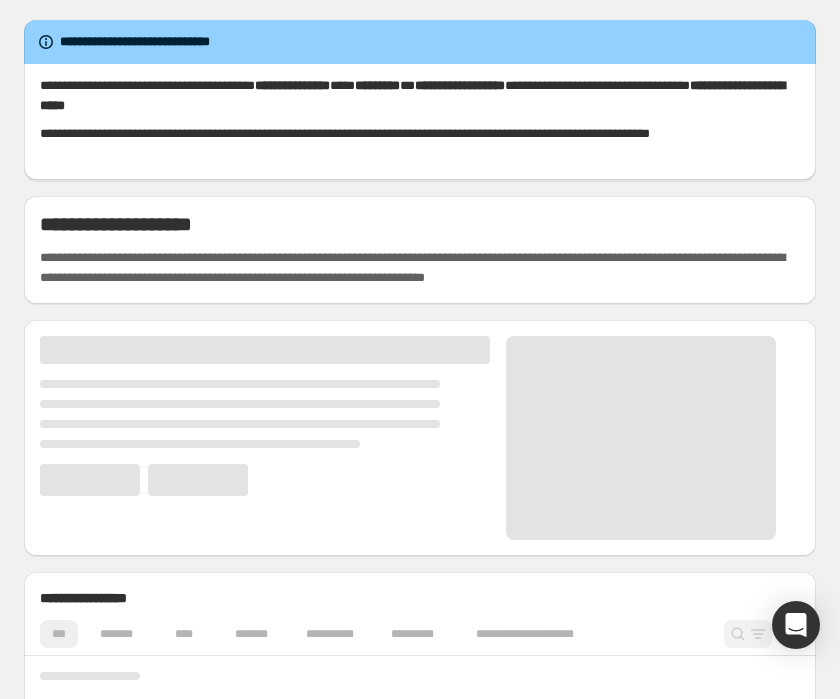 scroll, scrollTop: 0, scrollLeft: 0, axis: both 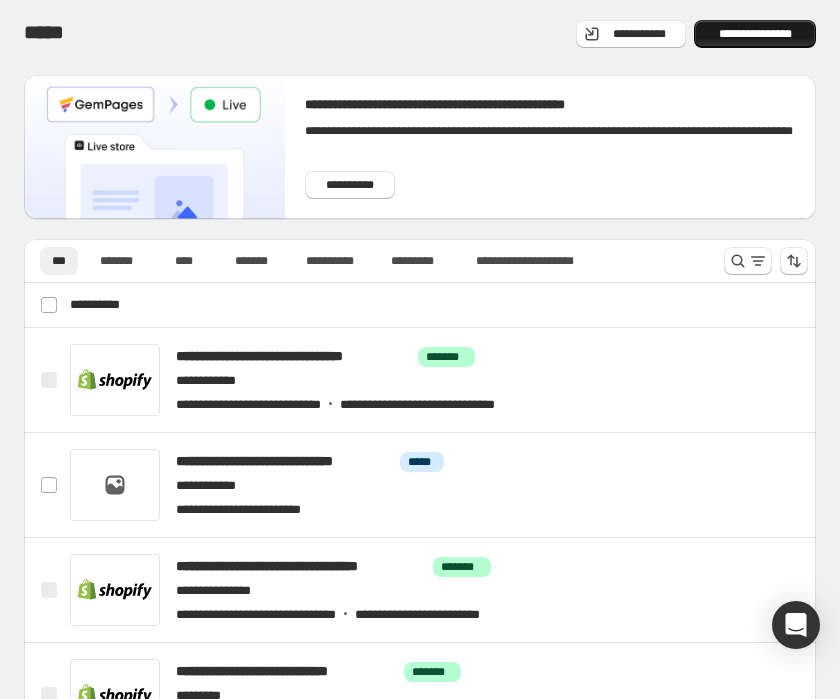click on "**********" at bounding box center [755, 34] 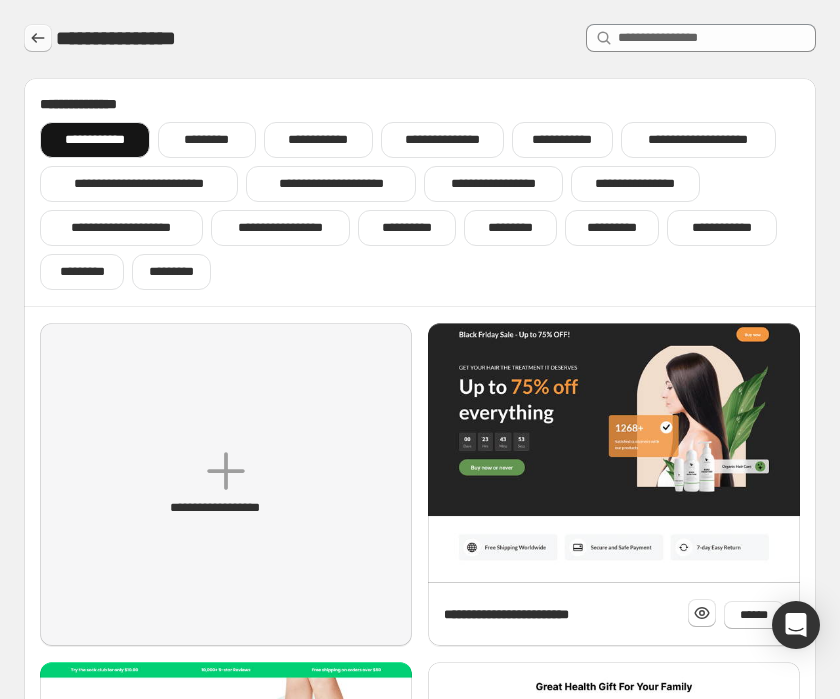 click 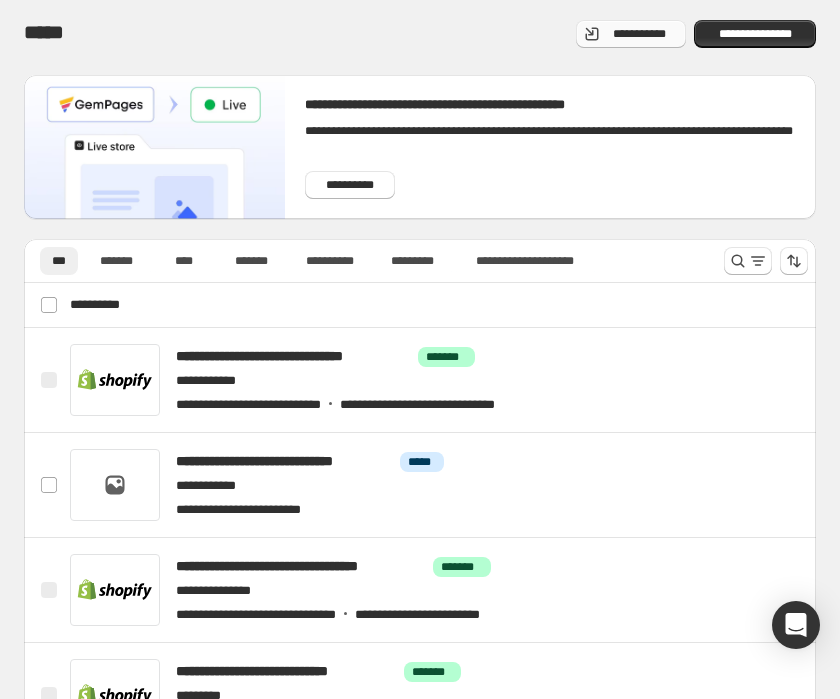 click on "**********" at bounding box center [639, 34] 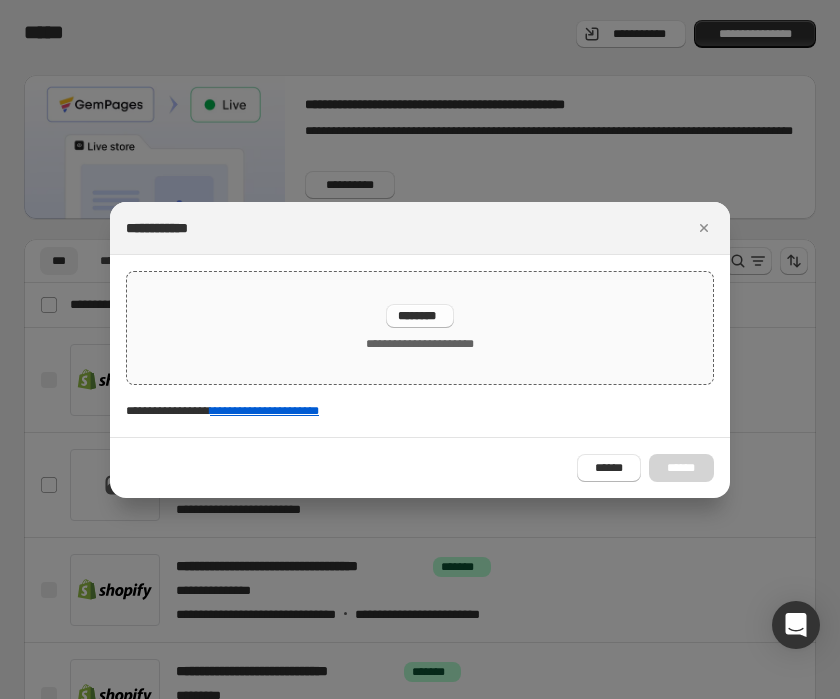 click on "********" at bounding box center [420, 316] 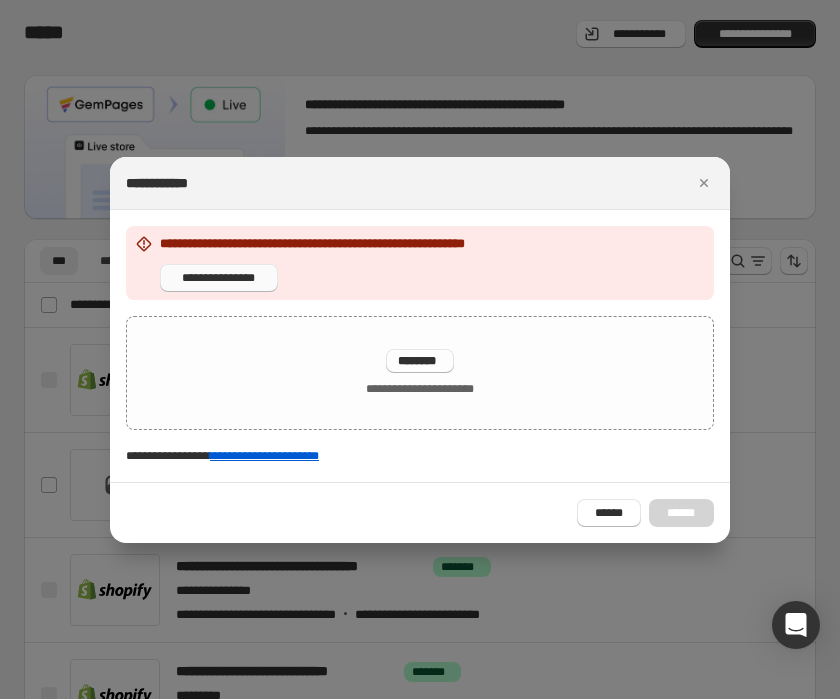 click on "**********" at bounding box center (219, 278) 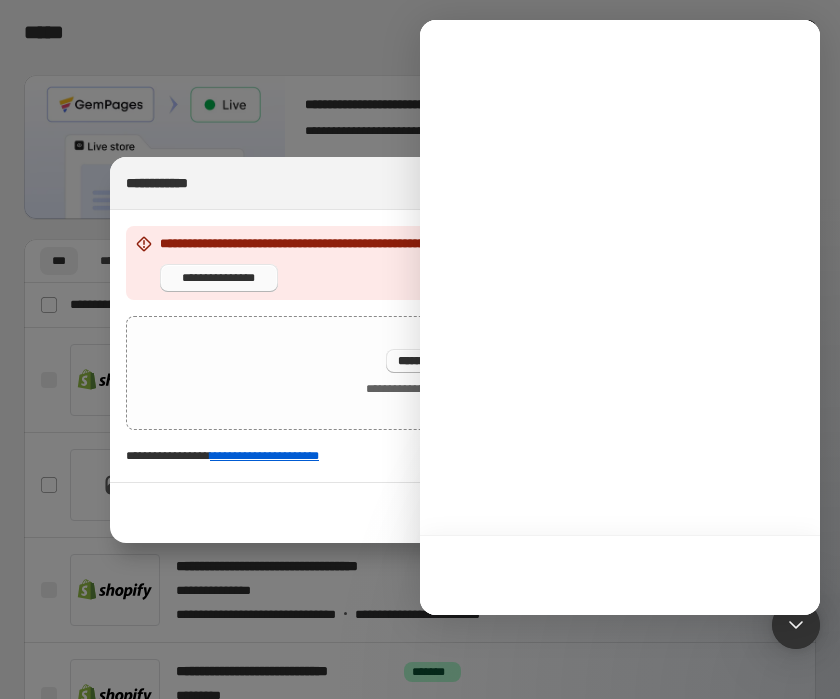 scroll, scrollTop: 0, scrollLeft: 0, axis: both 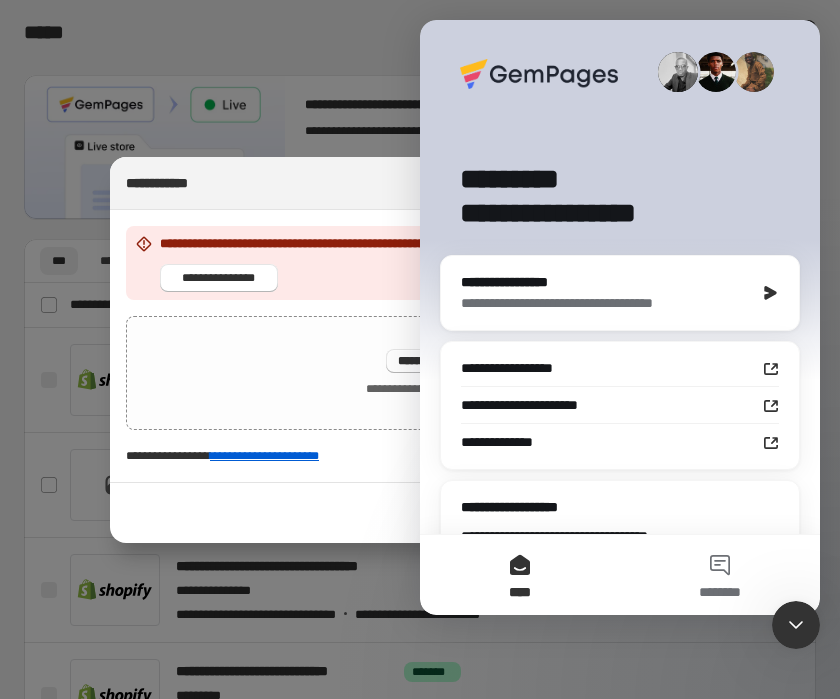 click on "****" at bounding box center [520, 575] 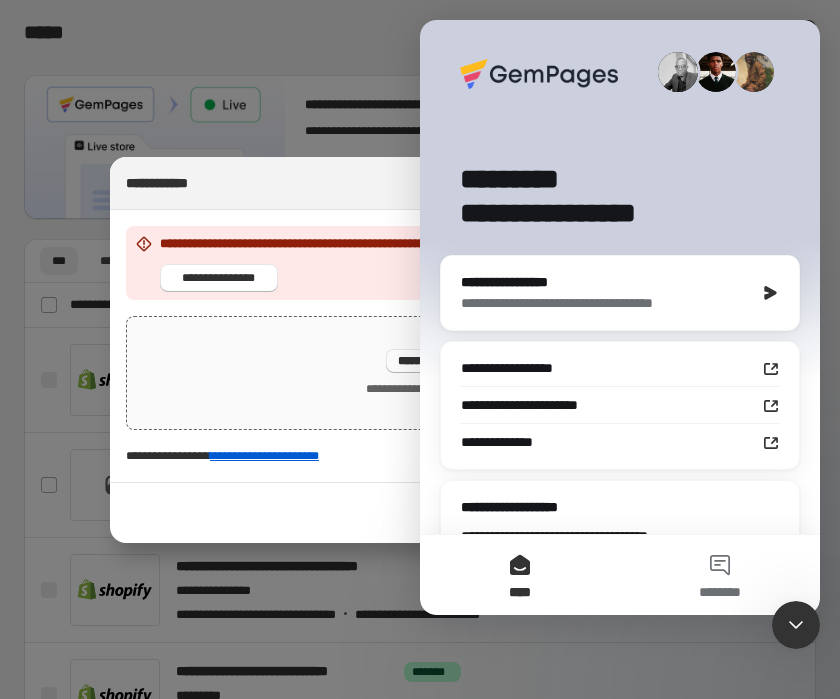click on "**********" at bounding box center (420, 373) 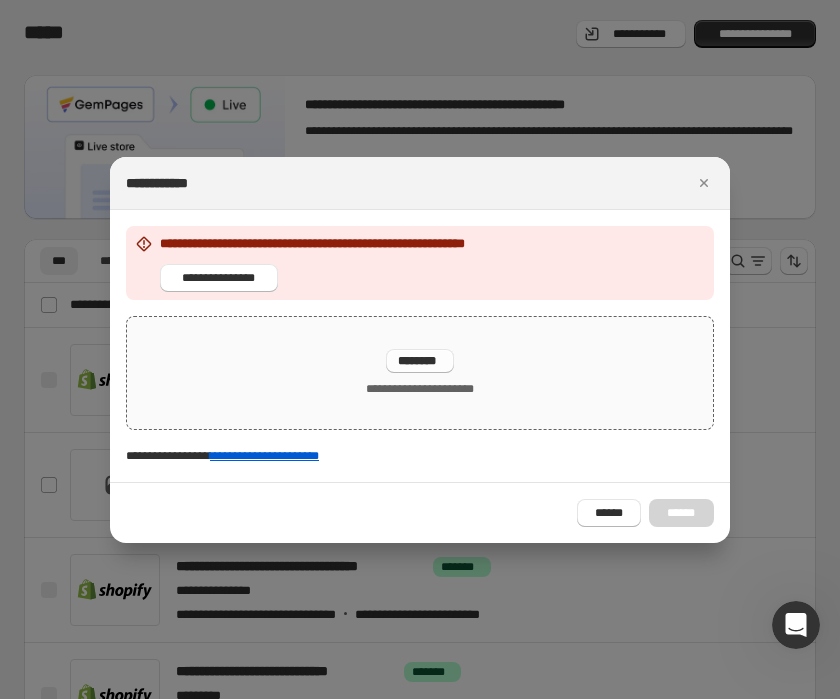 click on "********" at bounding box center [420, 361] 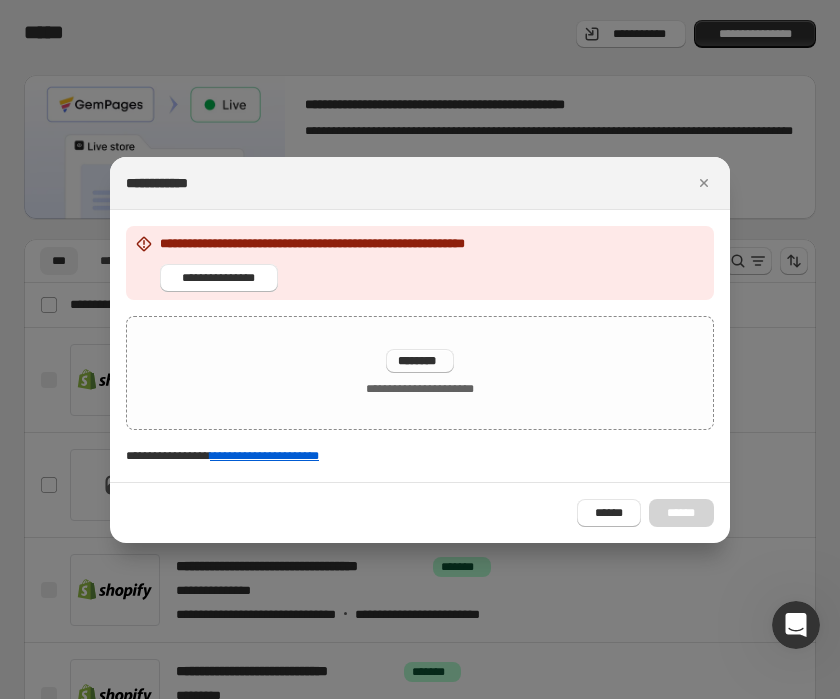 type on "**********" 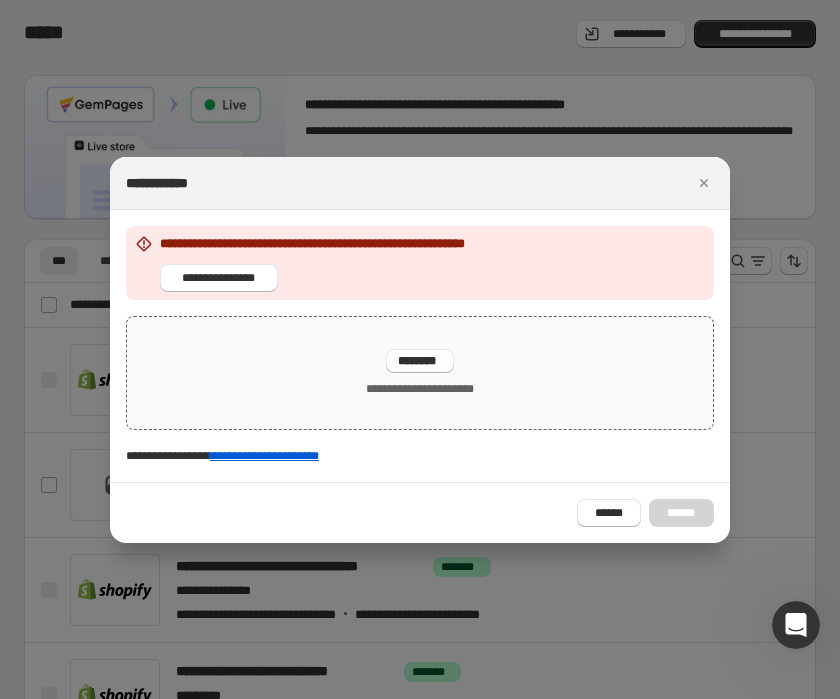 click on "********" at bounding box center (420, 361) 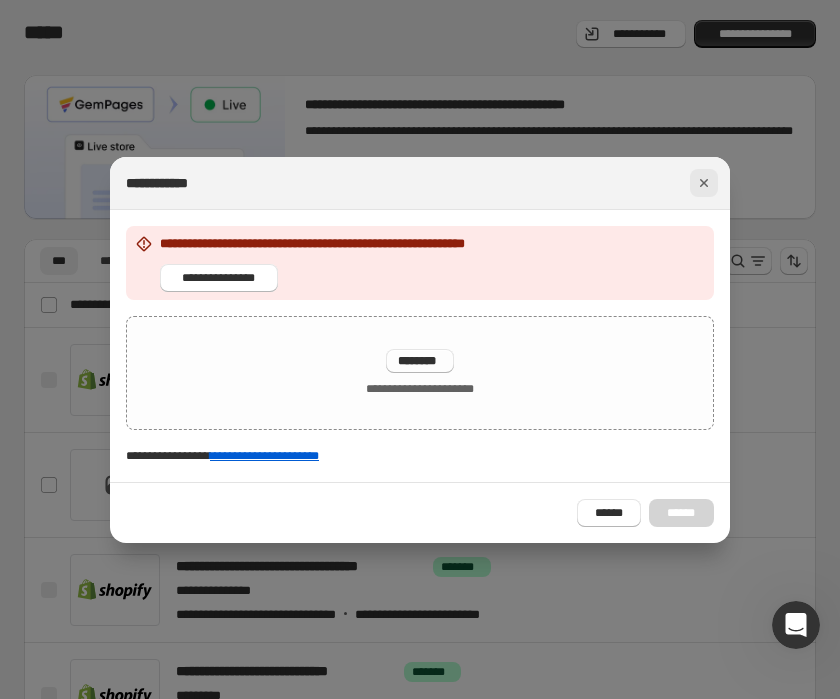 click 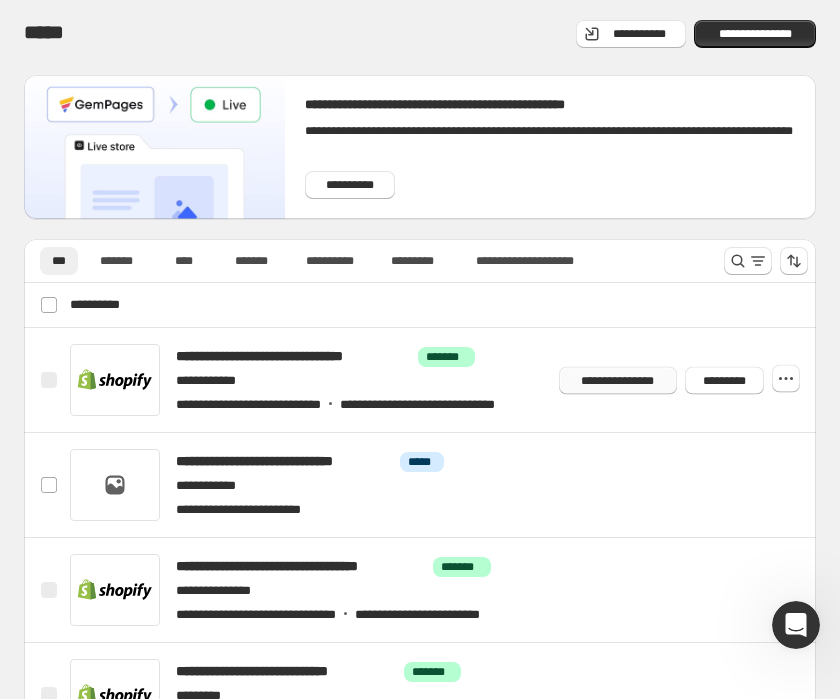 click on "**********" at bounding box center [618, 380] 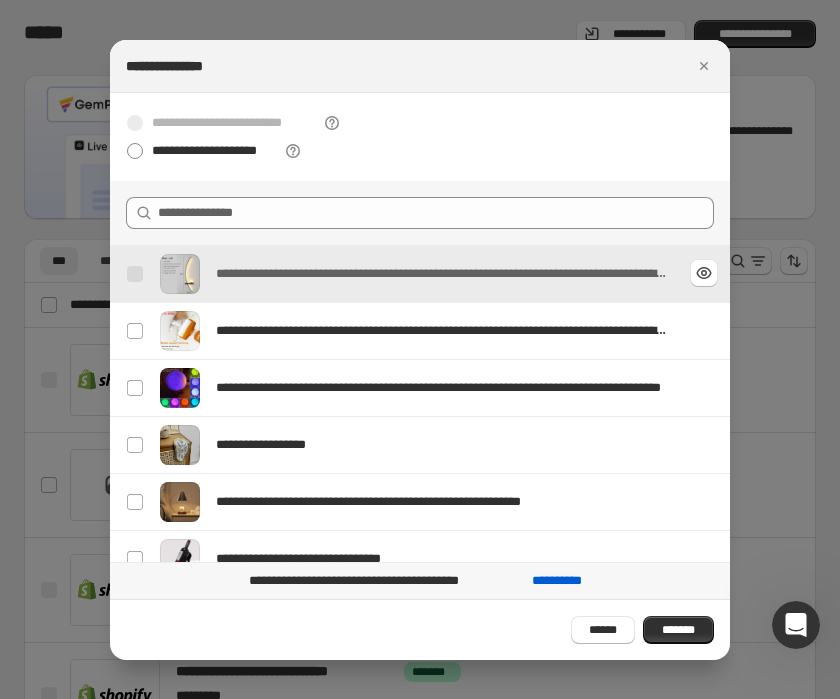 click on "**********" at bounding box center (441, 274) 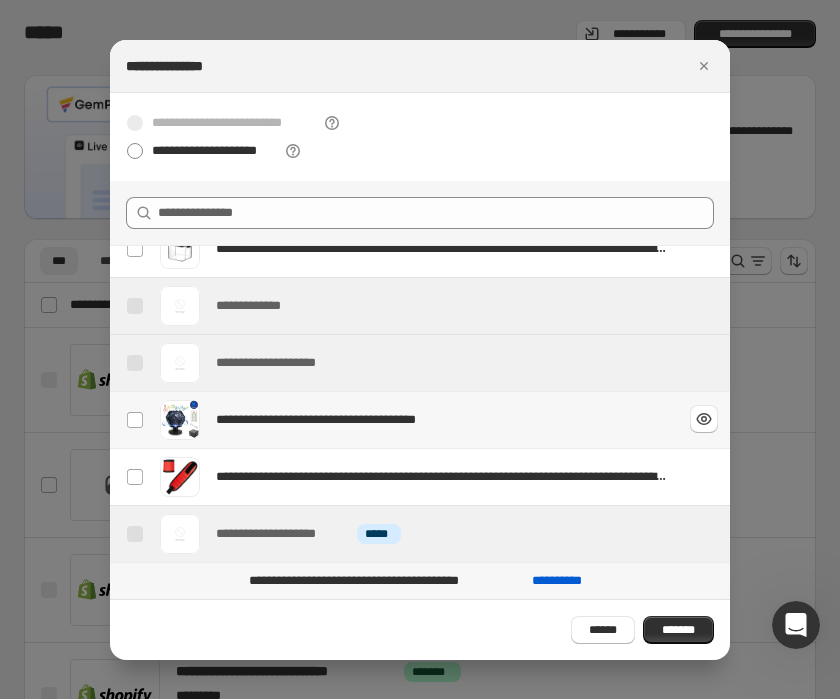 scroll, scrollTop: 0, scrollLeft: 0, axis: both 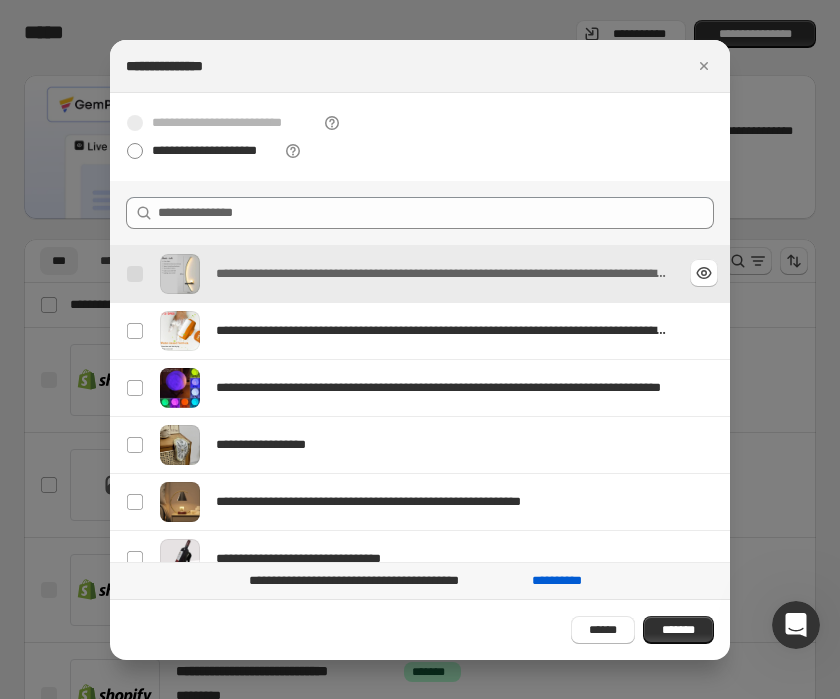 click on "**********" at bounding box center (442, 274) 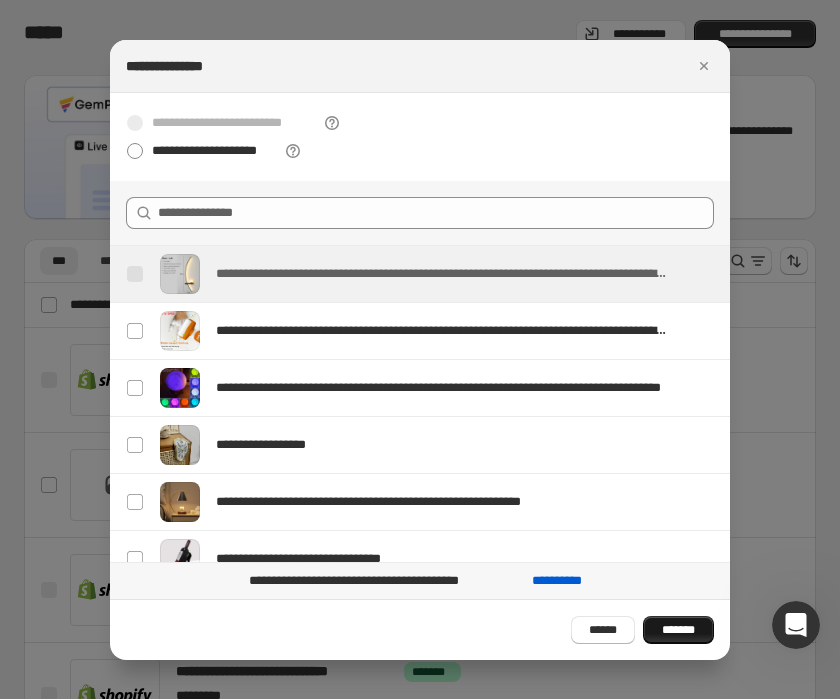 click on "*******" at bounding box center [678, 630] 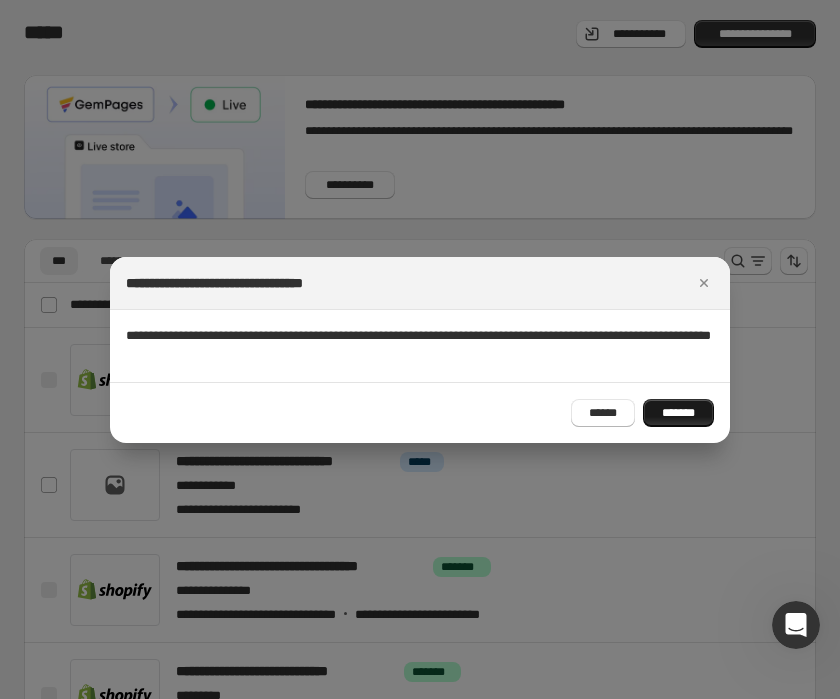 click on "*******" at bounding box center (678, 413) 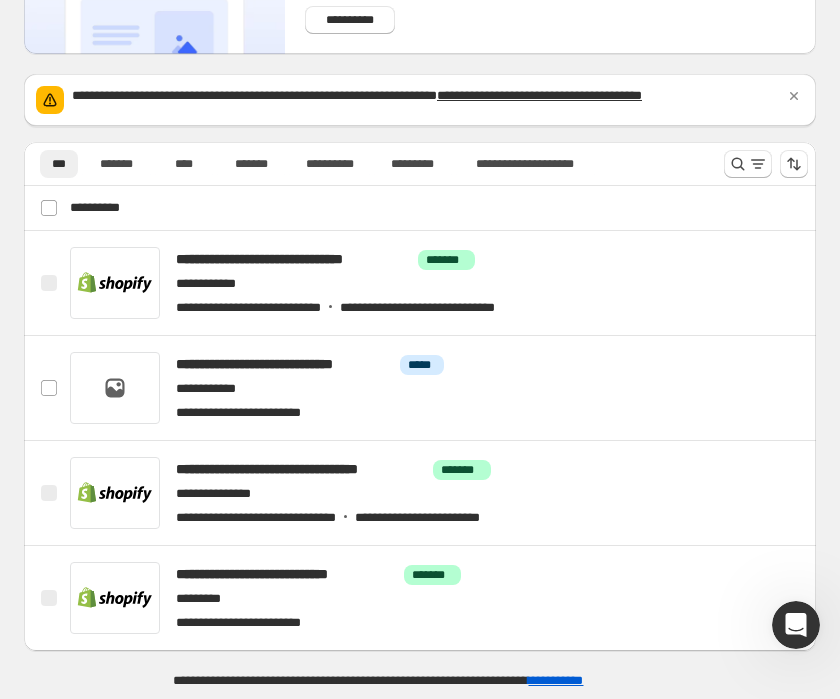scroll, scrollTop: 192, scrollLeft: 0, axis: vertical 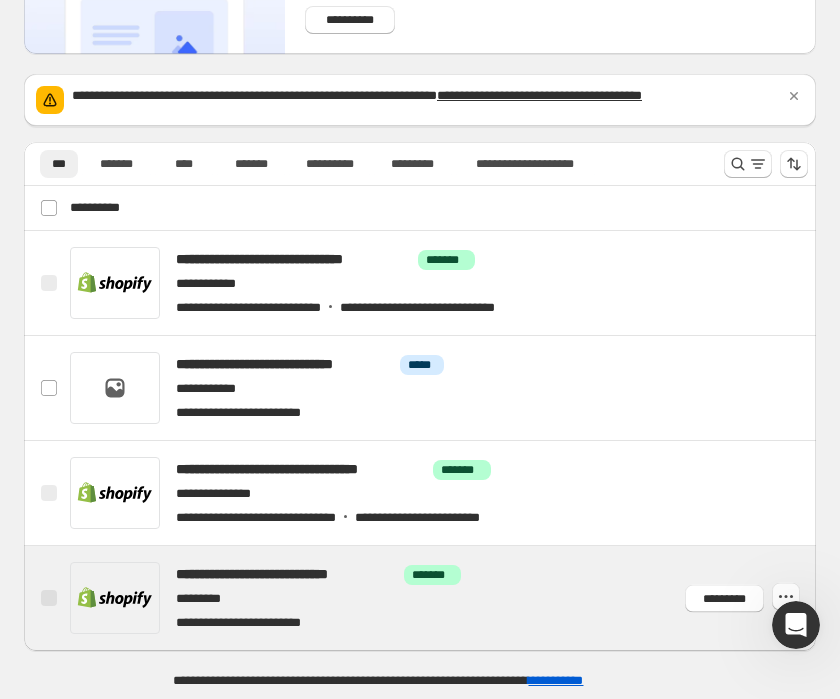 click at bounding box center (49, 598) 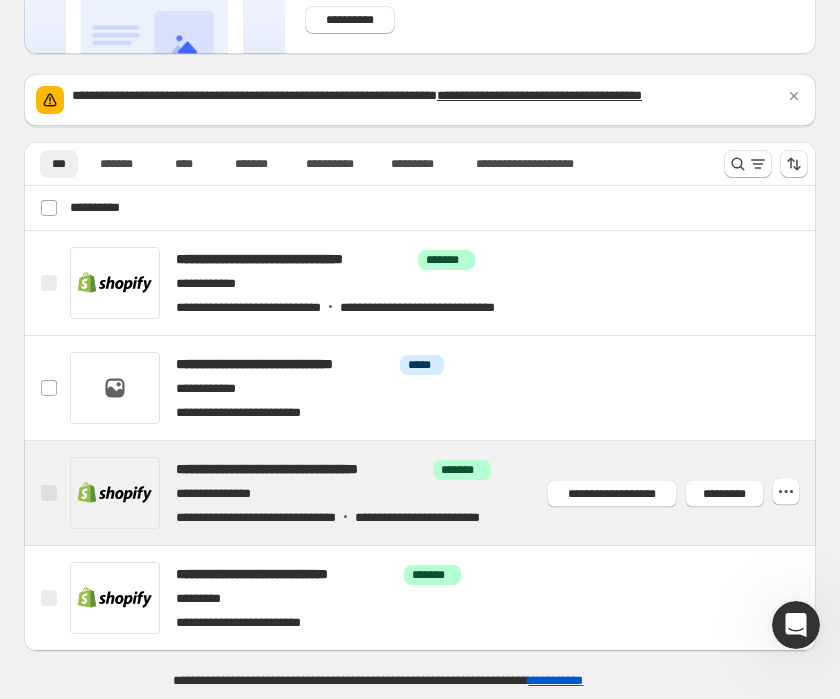 click at bounding box center (49, 493) 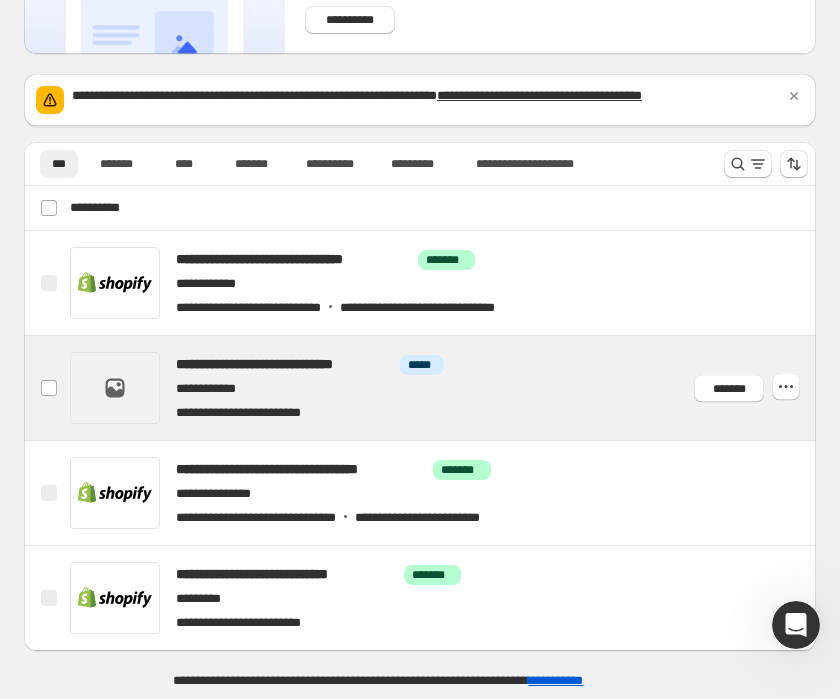 click at bounding box center (440, 388) 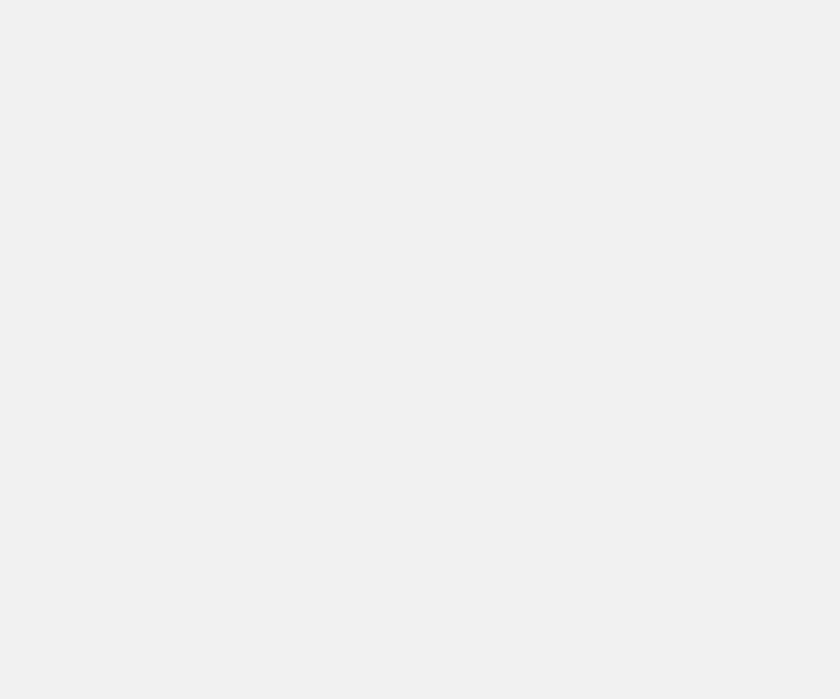 scroll, scrollTop: 0, scrollLeft: 0, axis: both 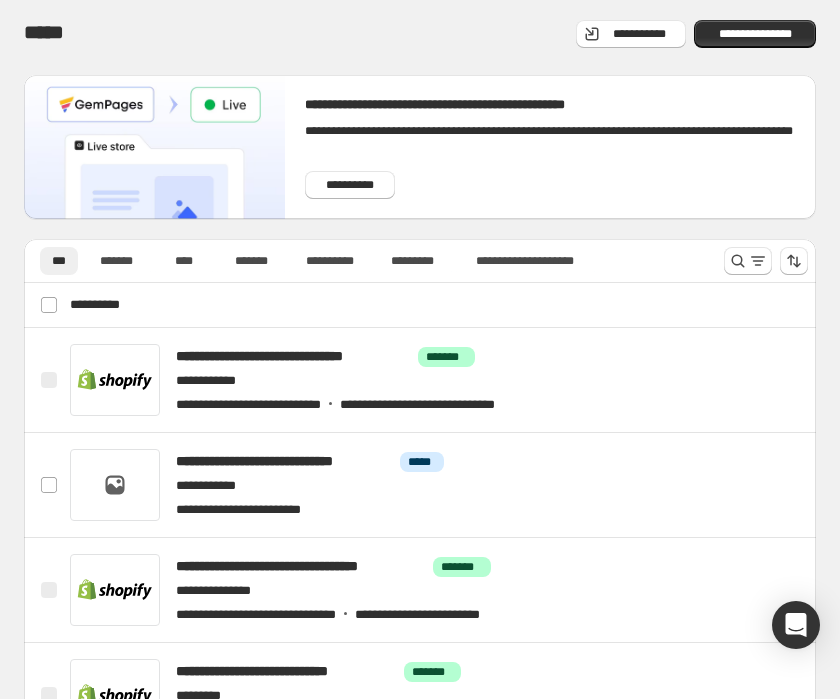 click on "**********" at bounding box center (437, 305) 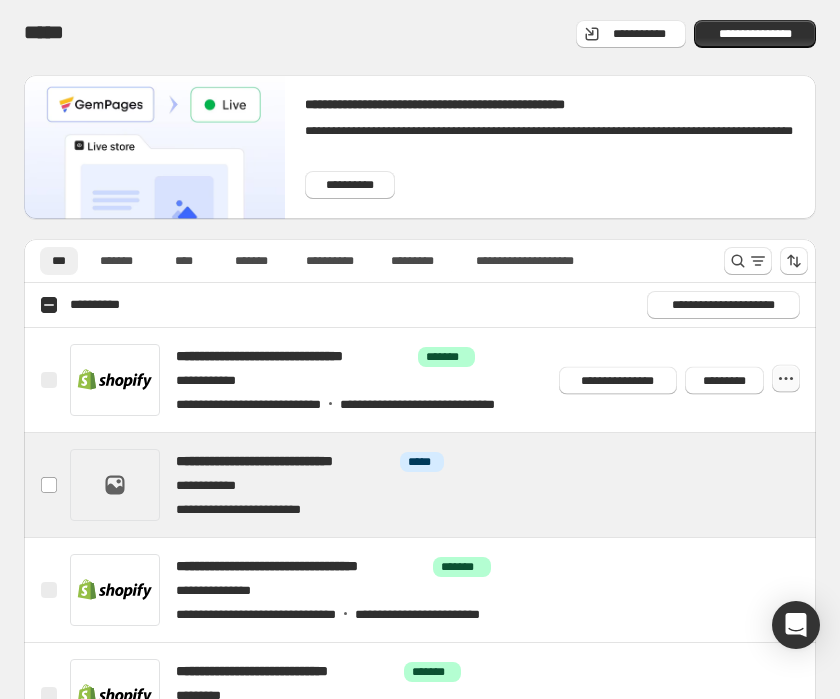 click 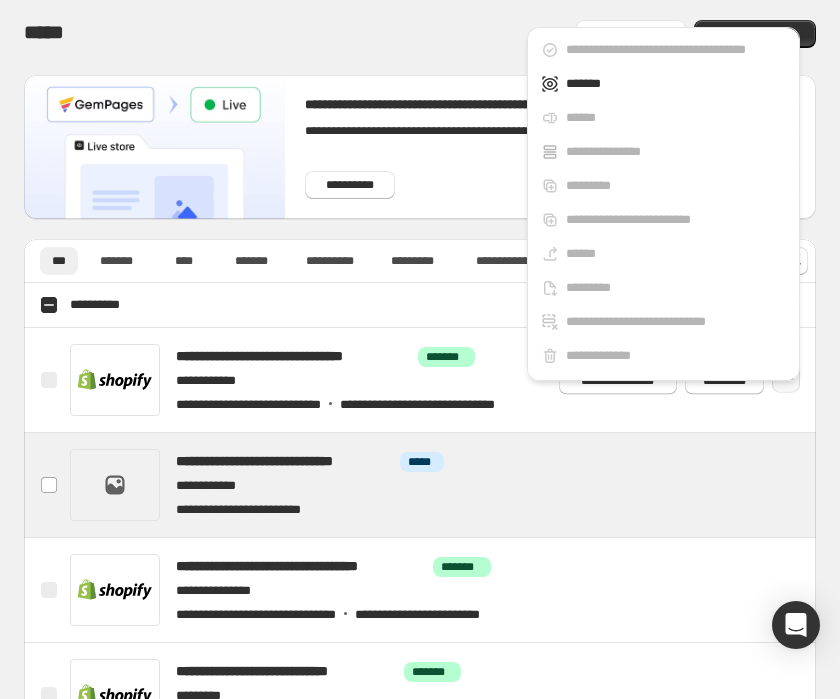 click on "**********" at bounding box center (422, 305) 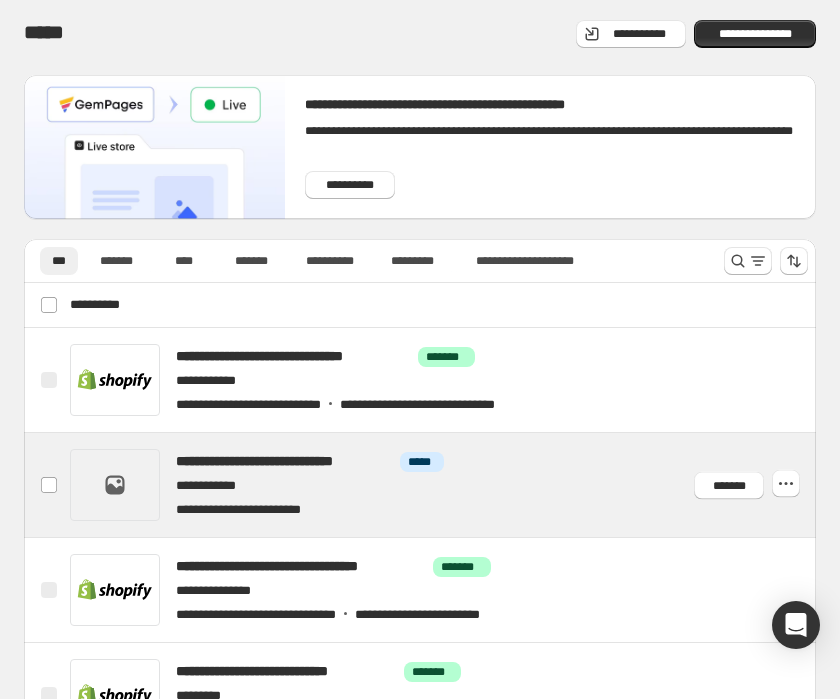 click on "**********" at bounding box center [420, 485] 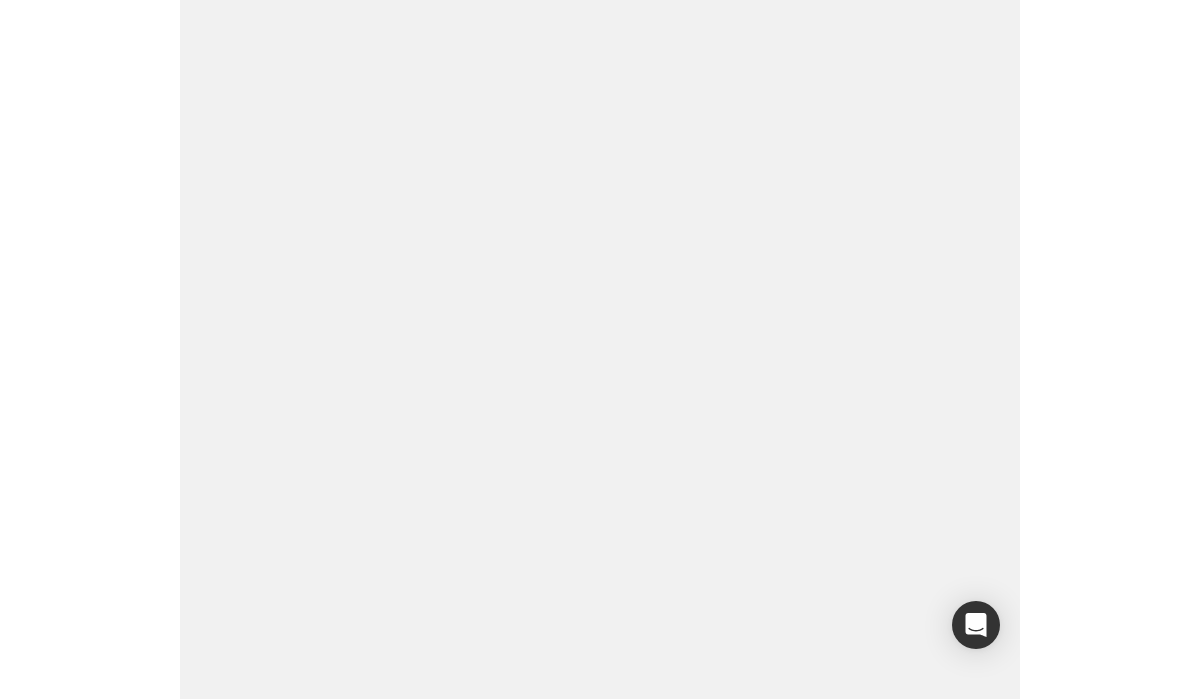 scroll, scrollTop: 0, scrollLeft: 0, axis: both 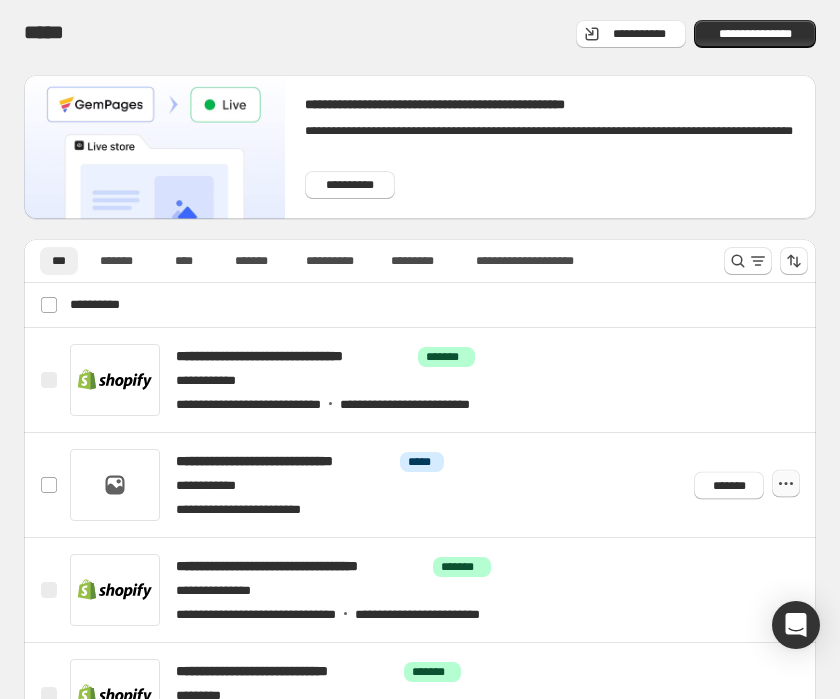 click 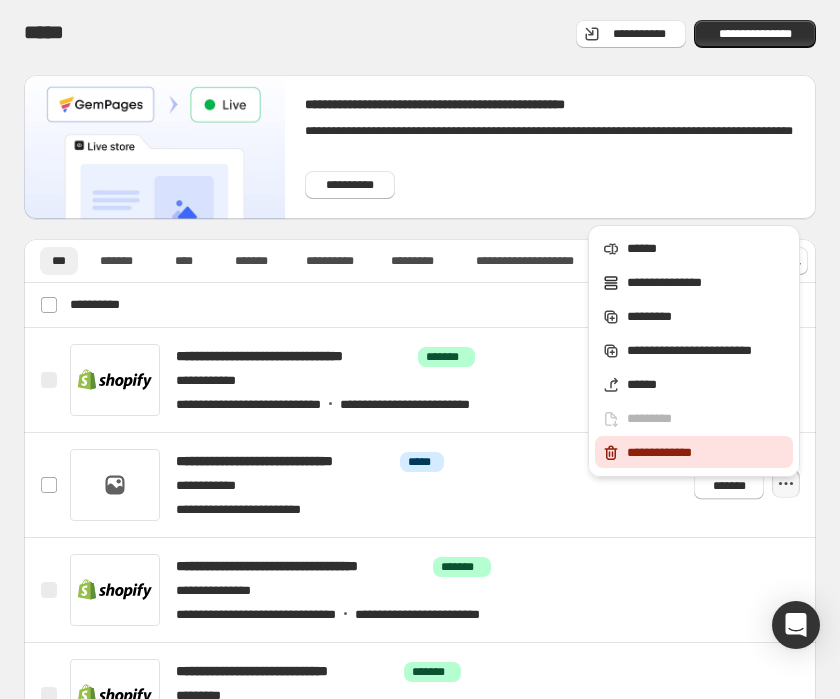 click on "**********" at bounding box center (694, 452) 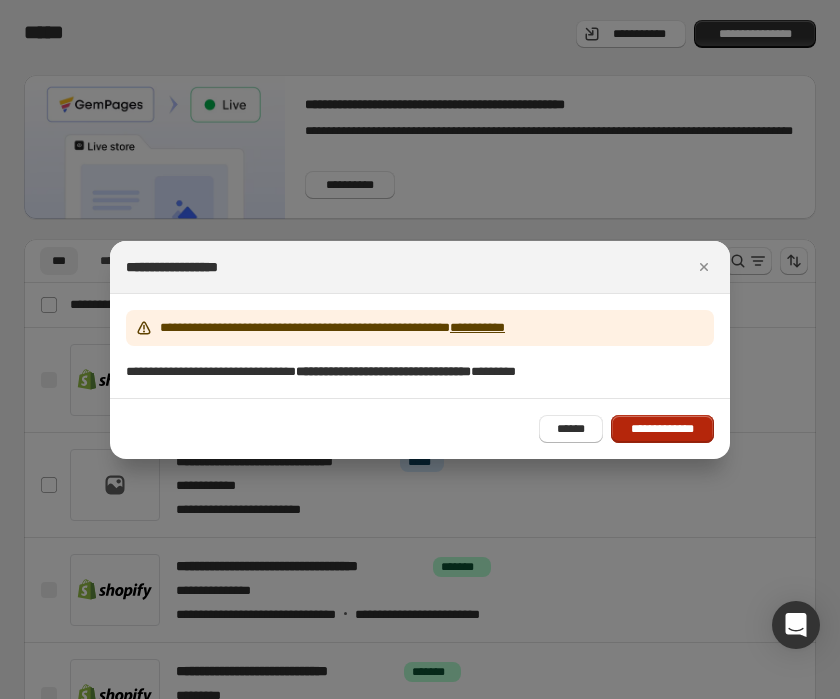 click on "**********" at bounding box center [662, 429] 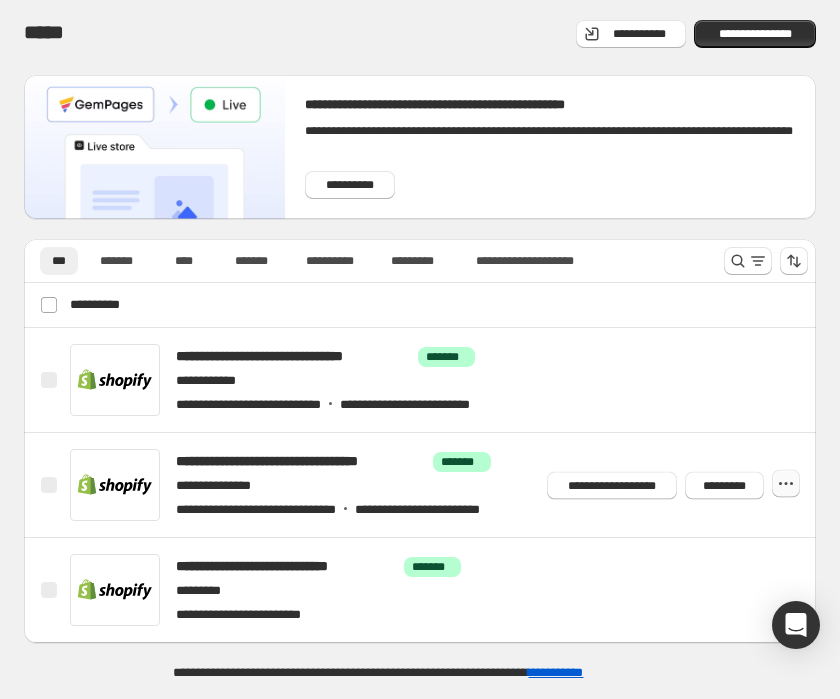 click at bounding box center (786, 484) 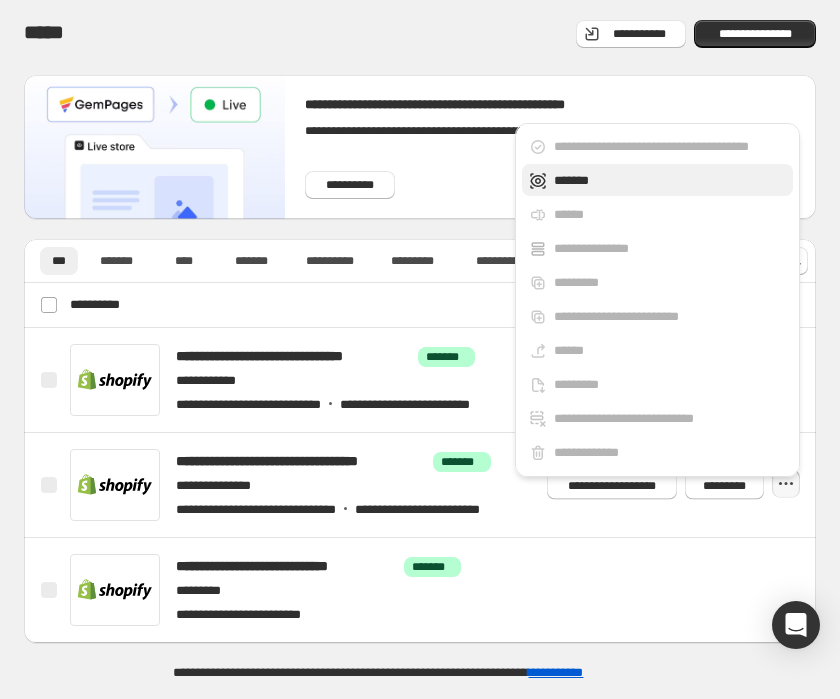 click on "*******" at bounding box center [670, 181] 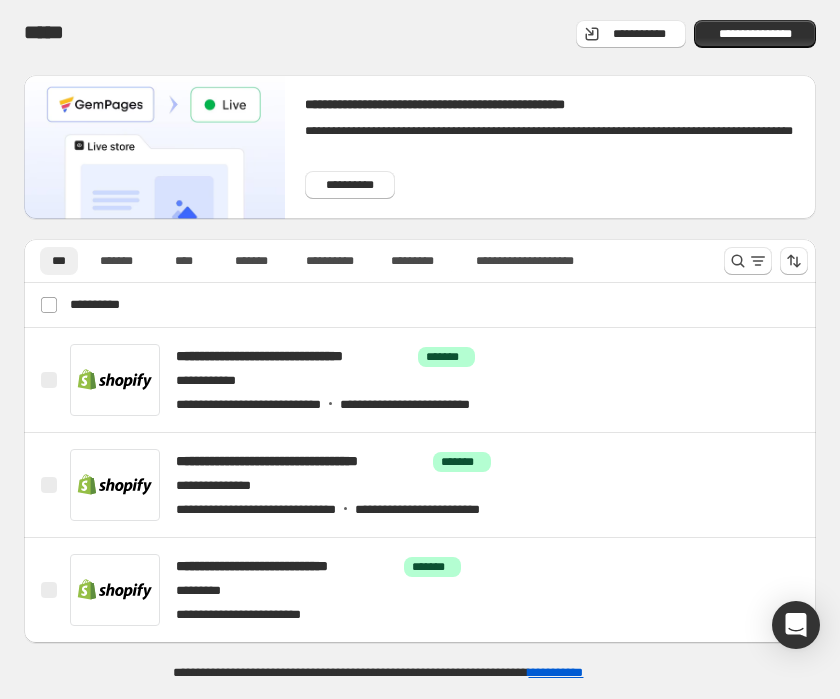 click on "**********" at bounding box center (437, 305) 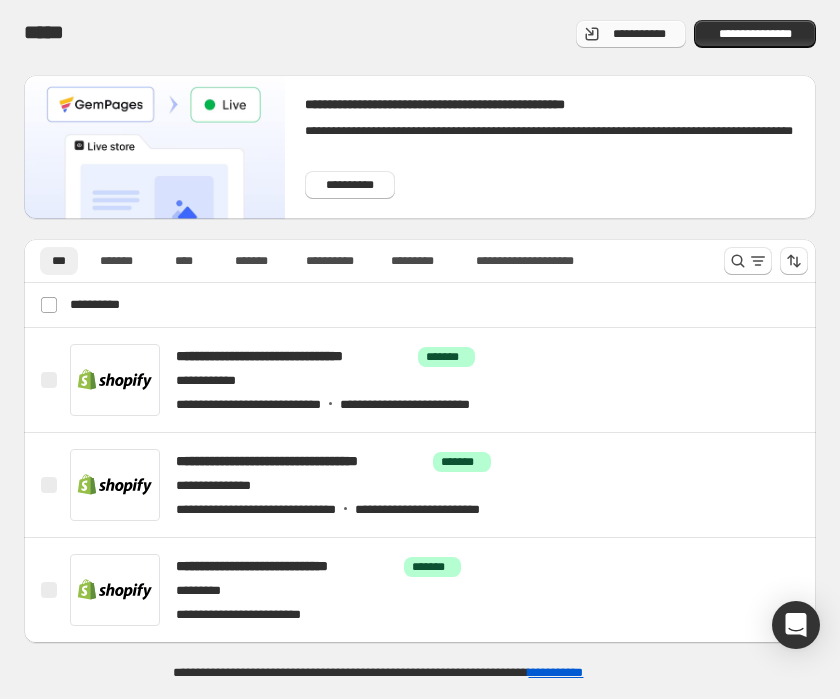 click on "**********" at bounding box center [639, 34] 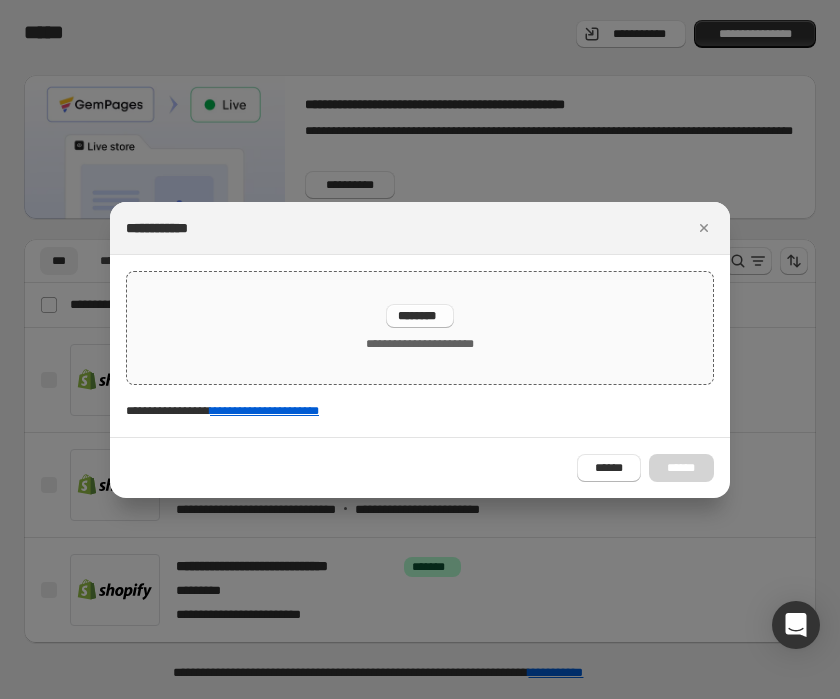 click on "********" at bounding box center (420, 316) 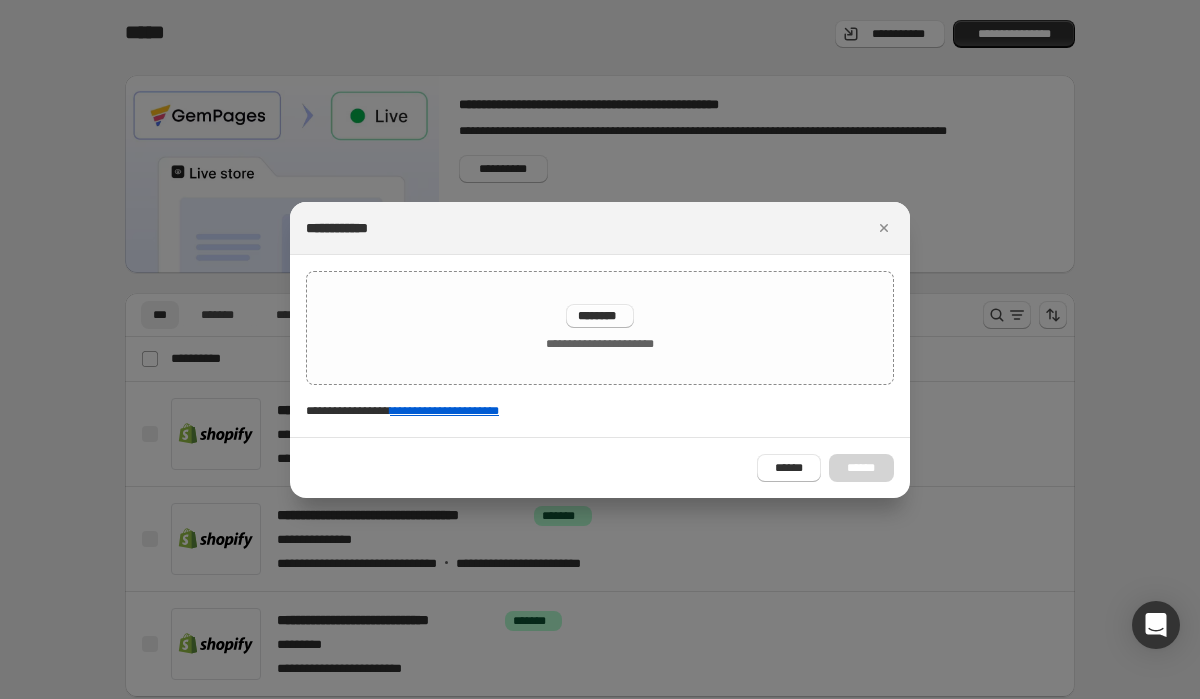 click at bounding box center [600, 349] 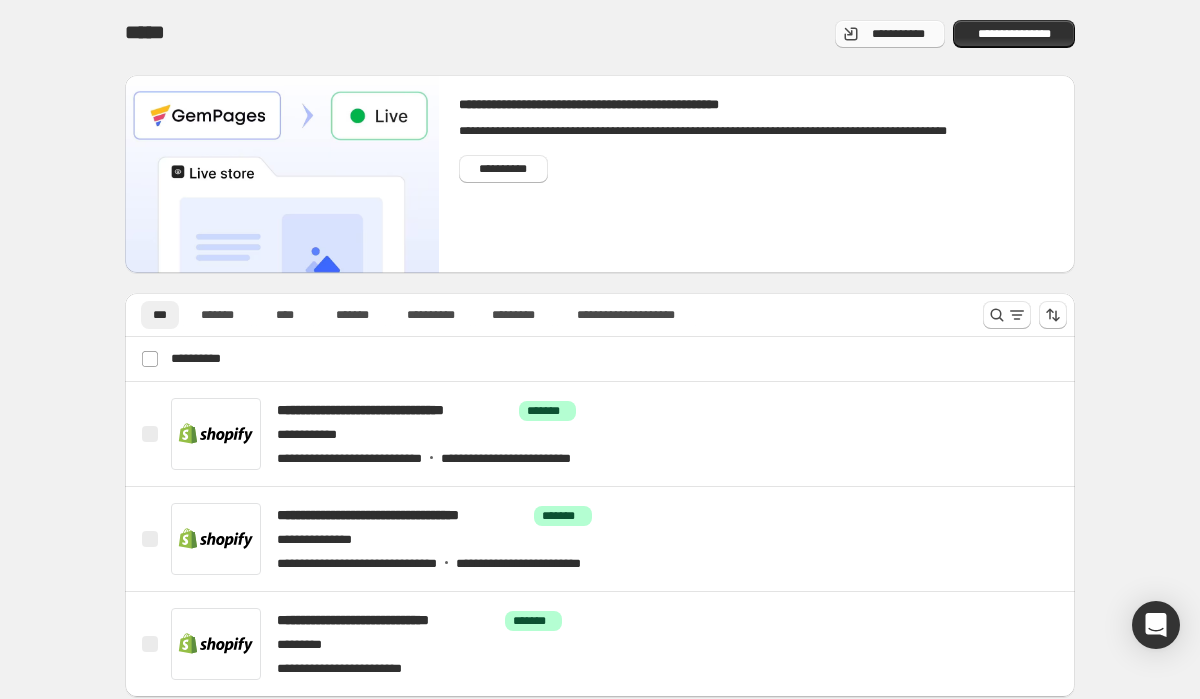click 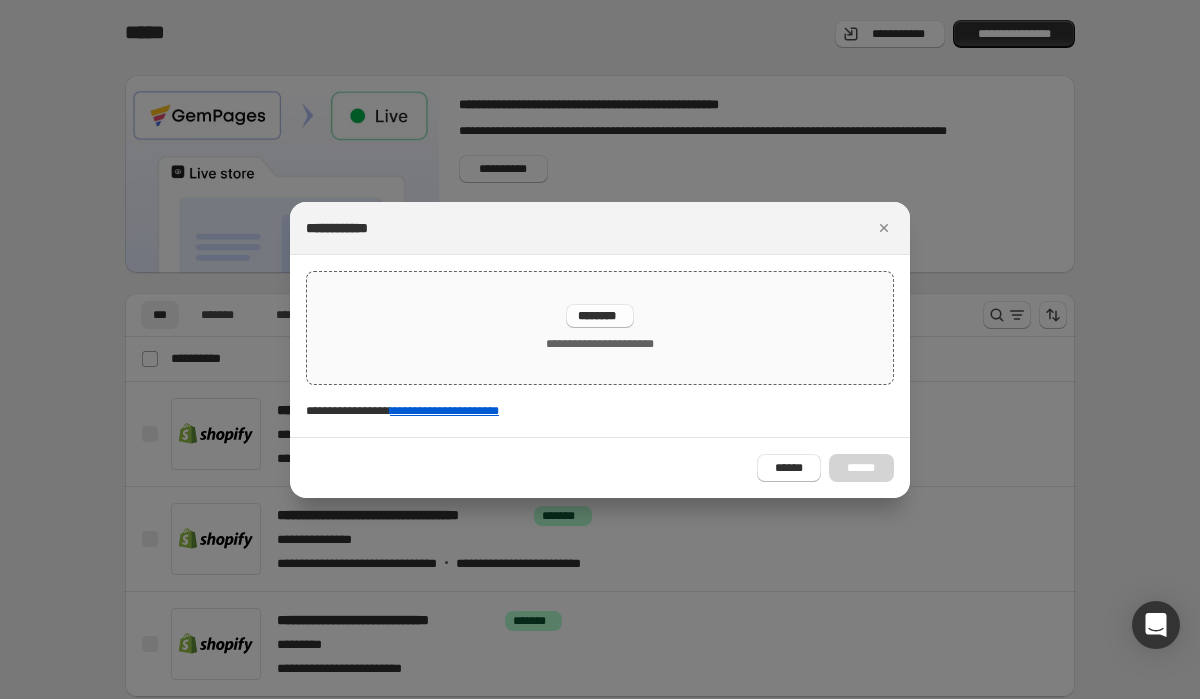 click on "********" at bounding box center [600, 316] 